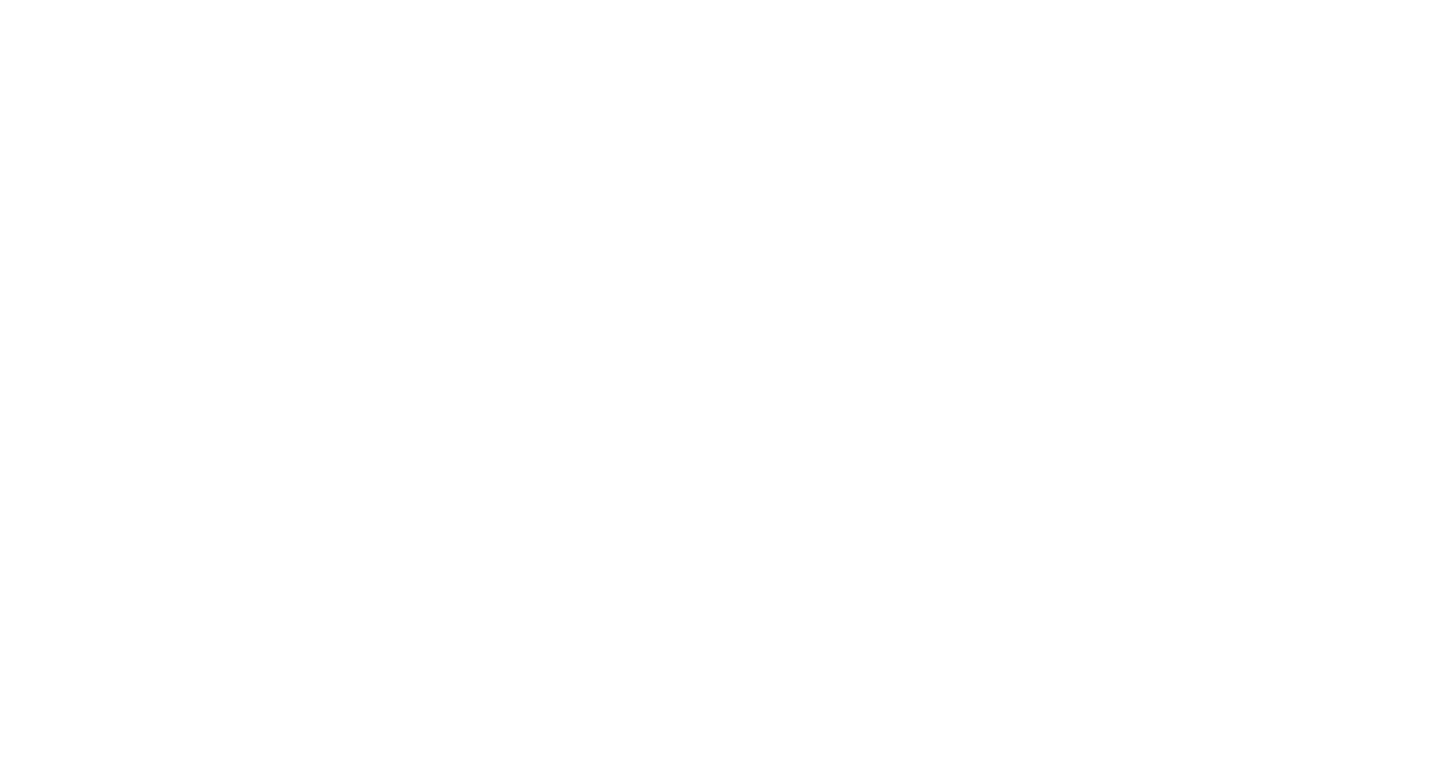 scroll, scrollTop: 0, scrollLeft: 0, axis: both 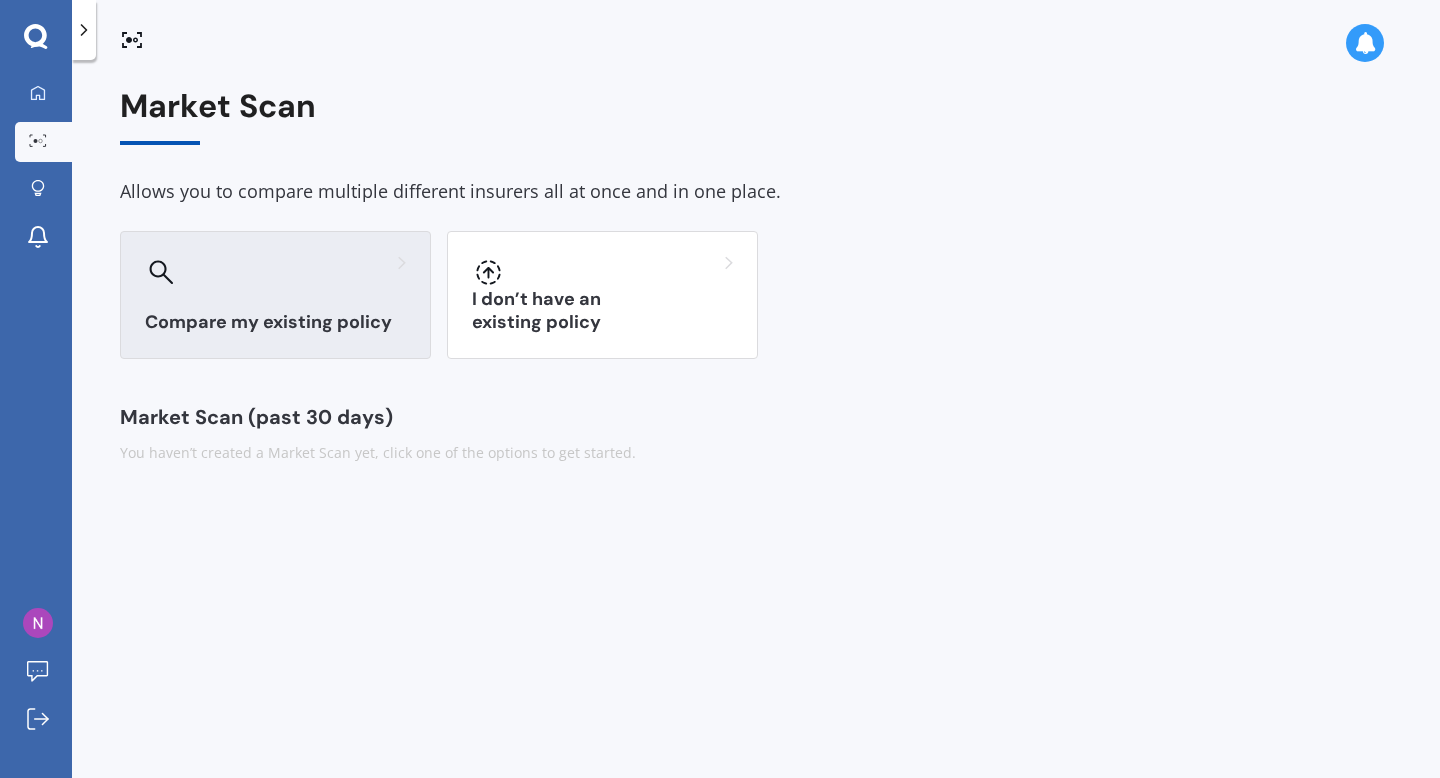 click on "Compare my existing policy" at bounding box center (275, 295) 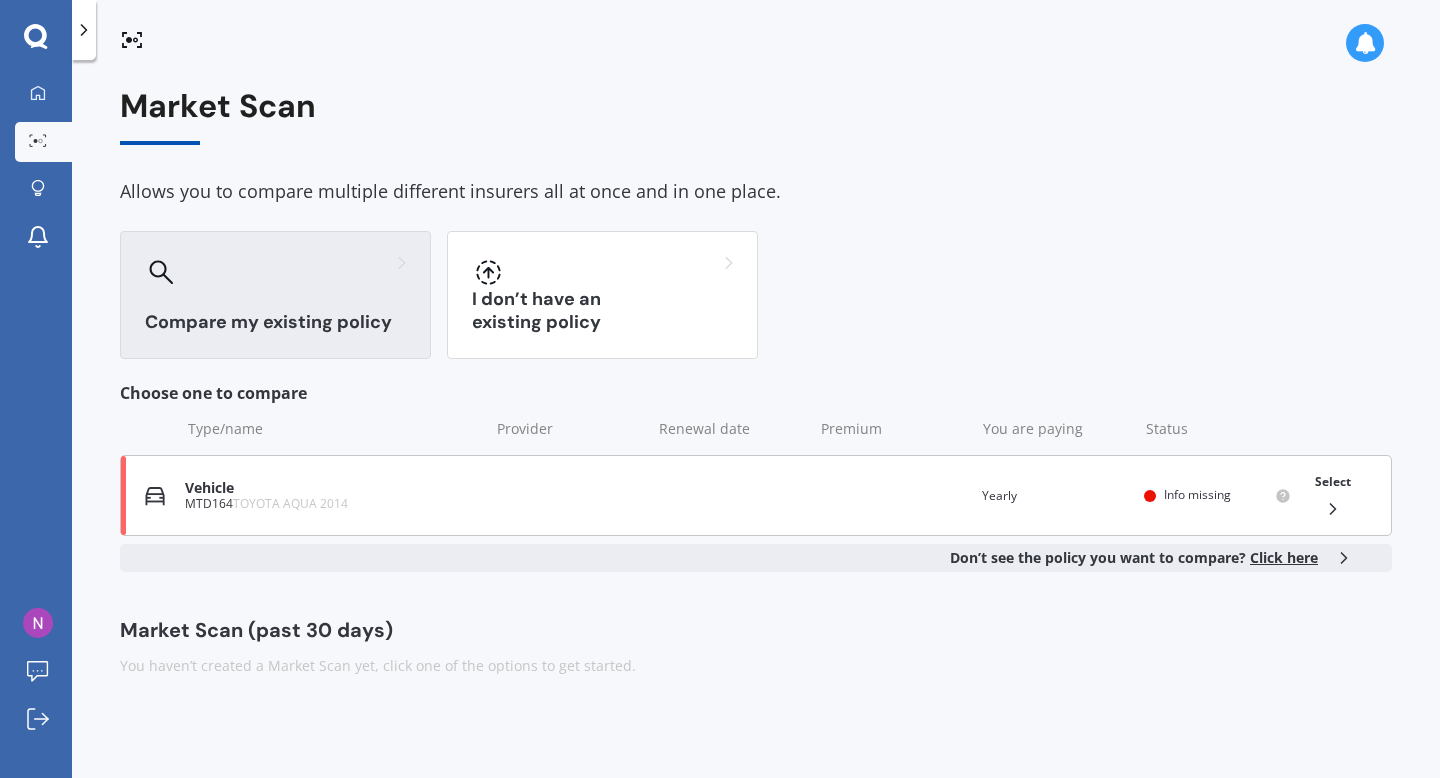 click on "Info missing" at bounding box center [1197, 494] 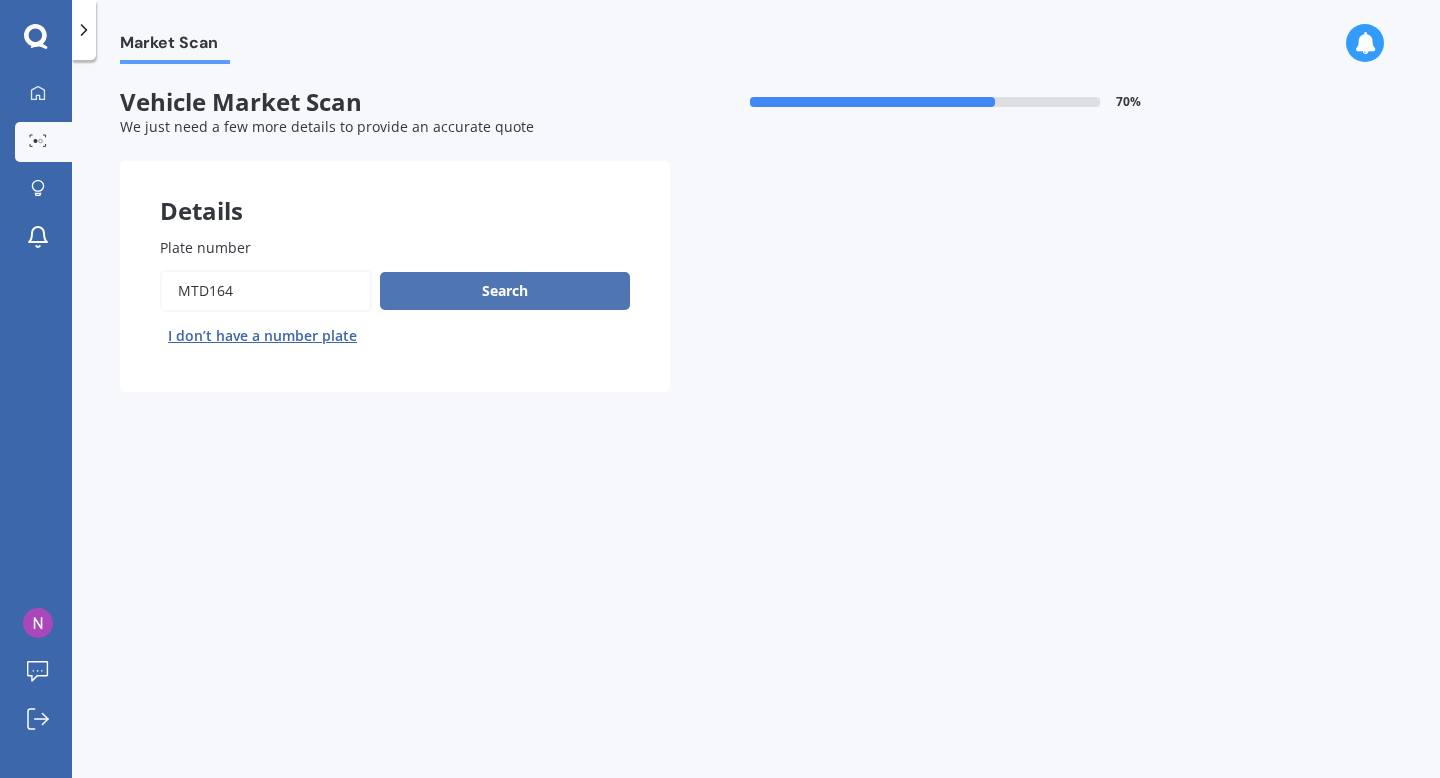 click on "Search" at bounding box center [505, 291] 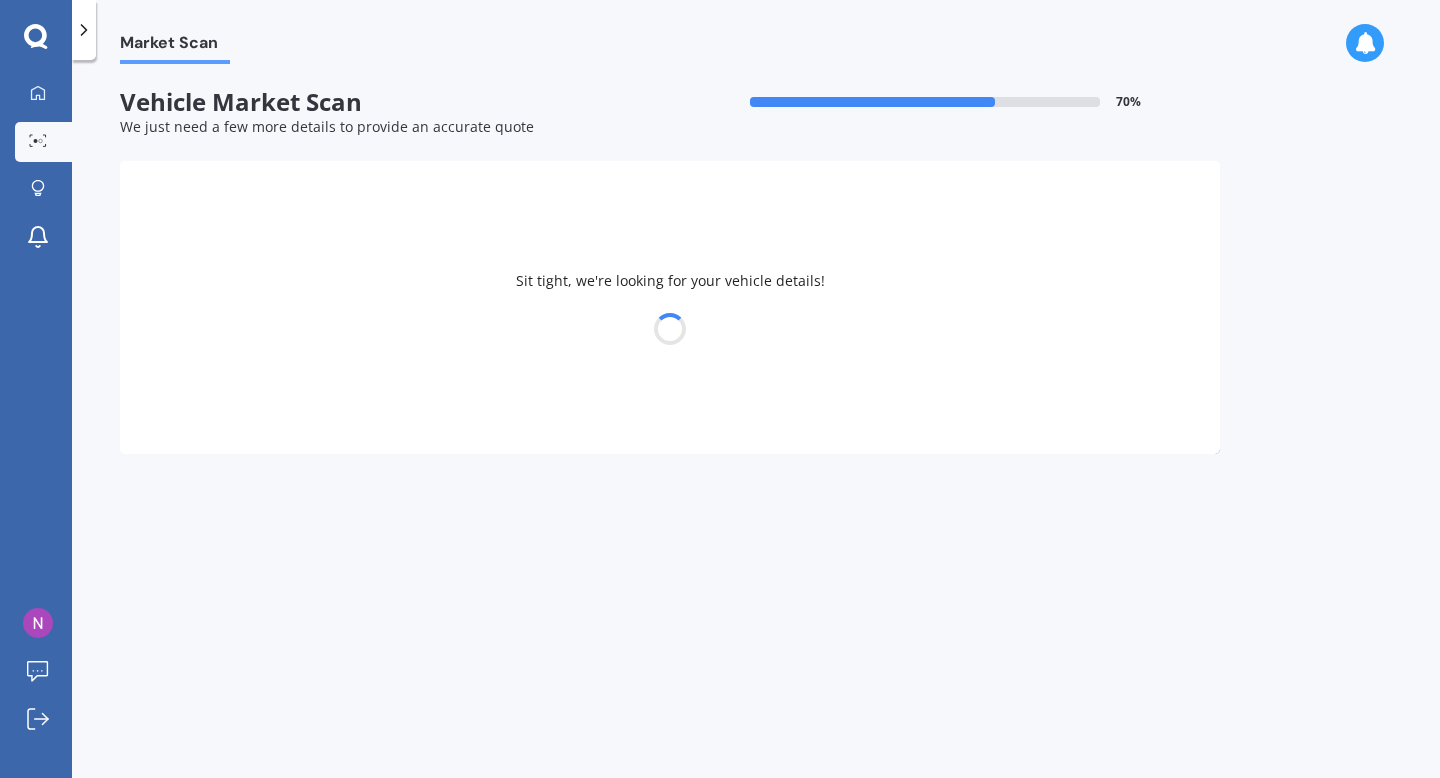 select on "TOYOTA" 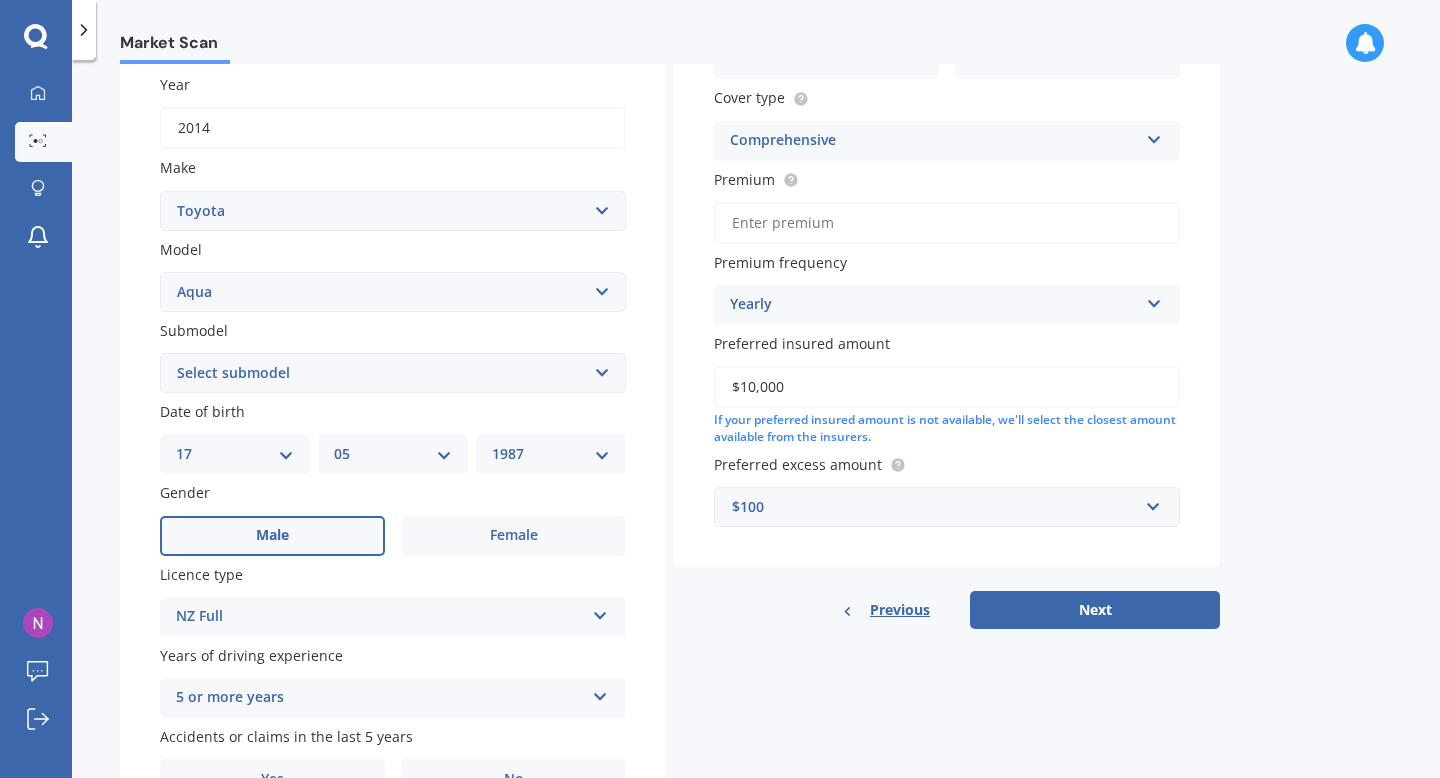 scroll, scrollTop: 293, scrollLeft: 0, axis: vertical 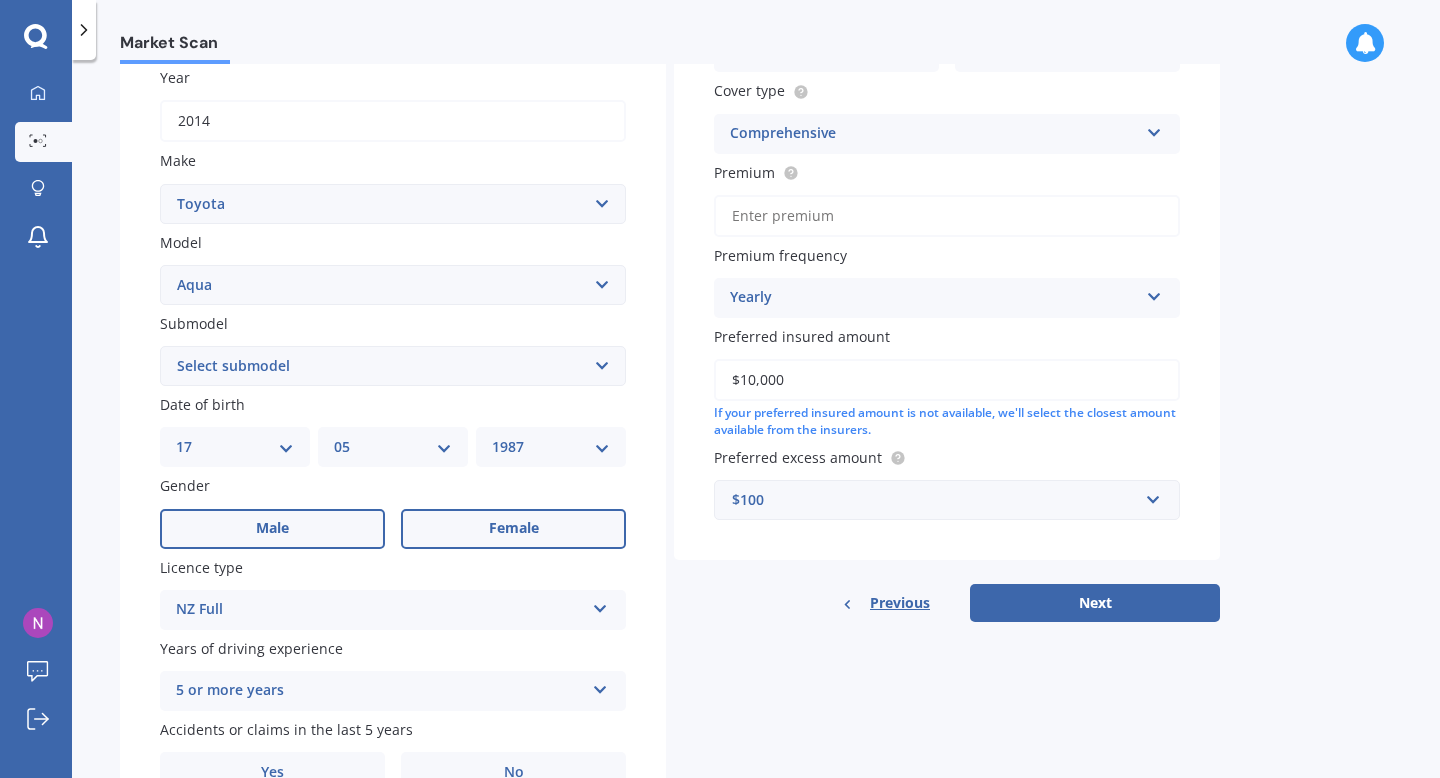 click on "Female" at bounding box center [514, 528] 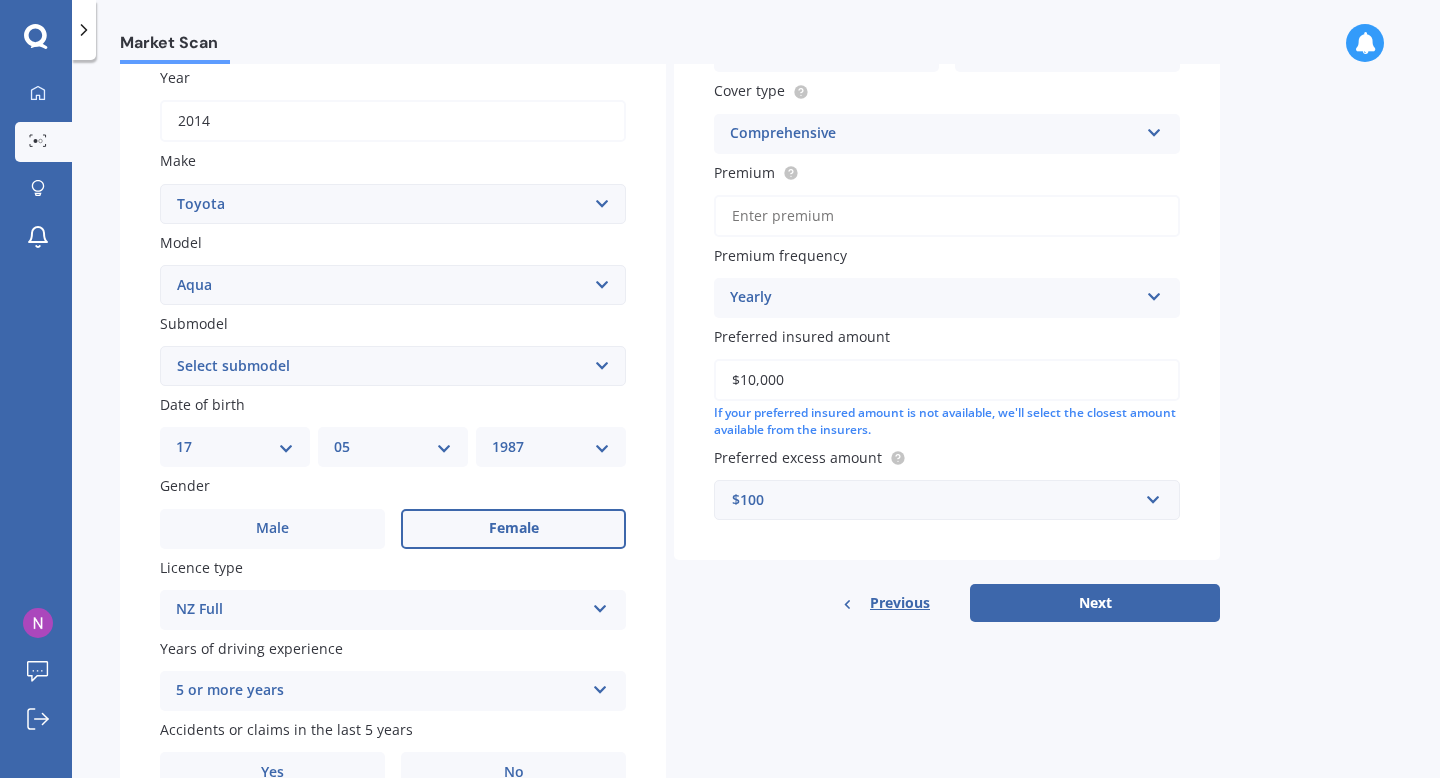 click on "DD 01 02 03 04 05 06 07 08 09 10 11 12 13 14 15 16 17 18 19 20 21 22 23 24 25 26 27 28 29 30 31" at bounding box center (235, 447) 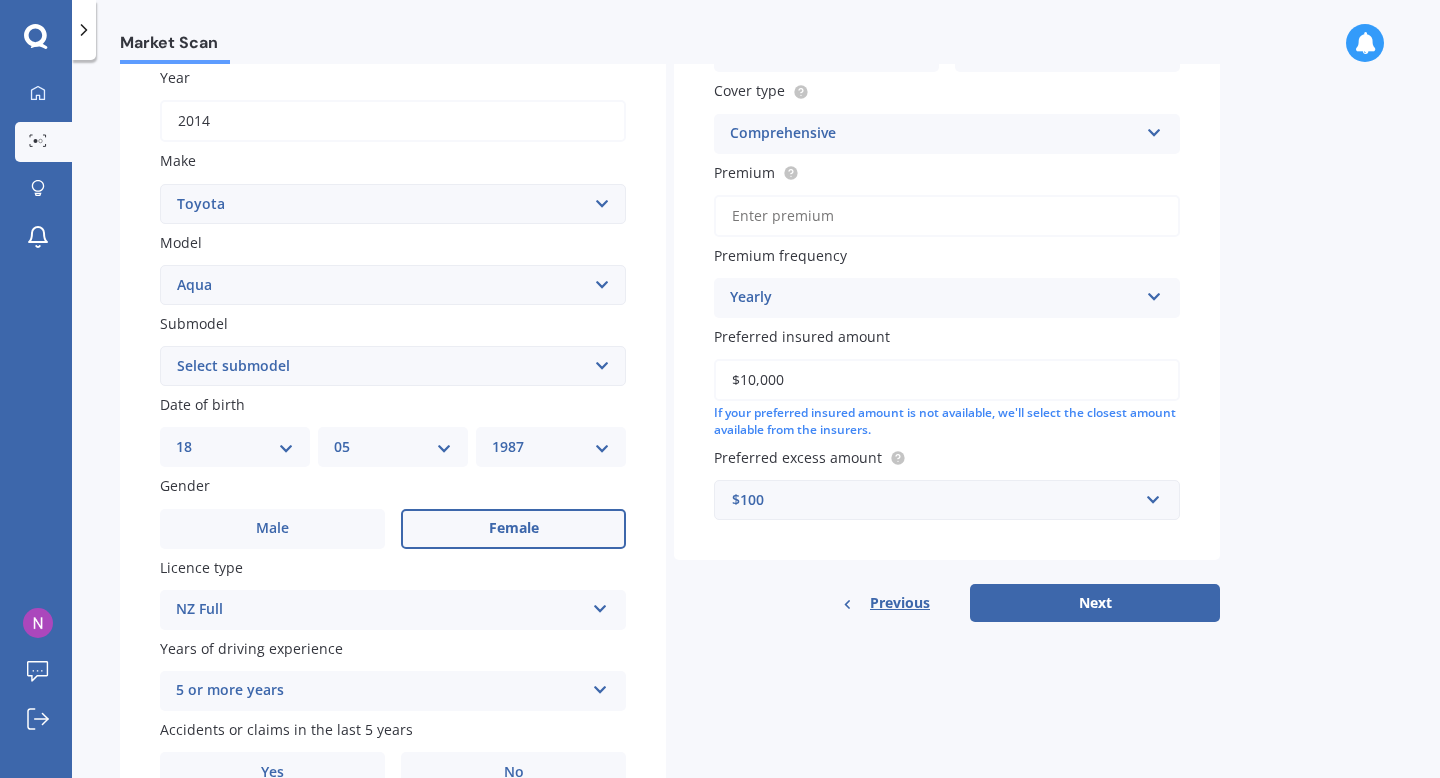 click on "MM 01 02 03 04 05 06 07 08 09 10 11 12" at bounding box center (393, 447) 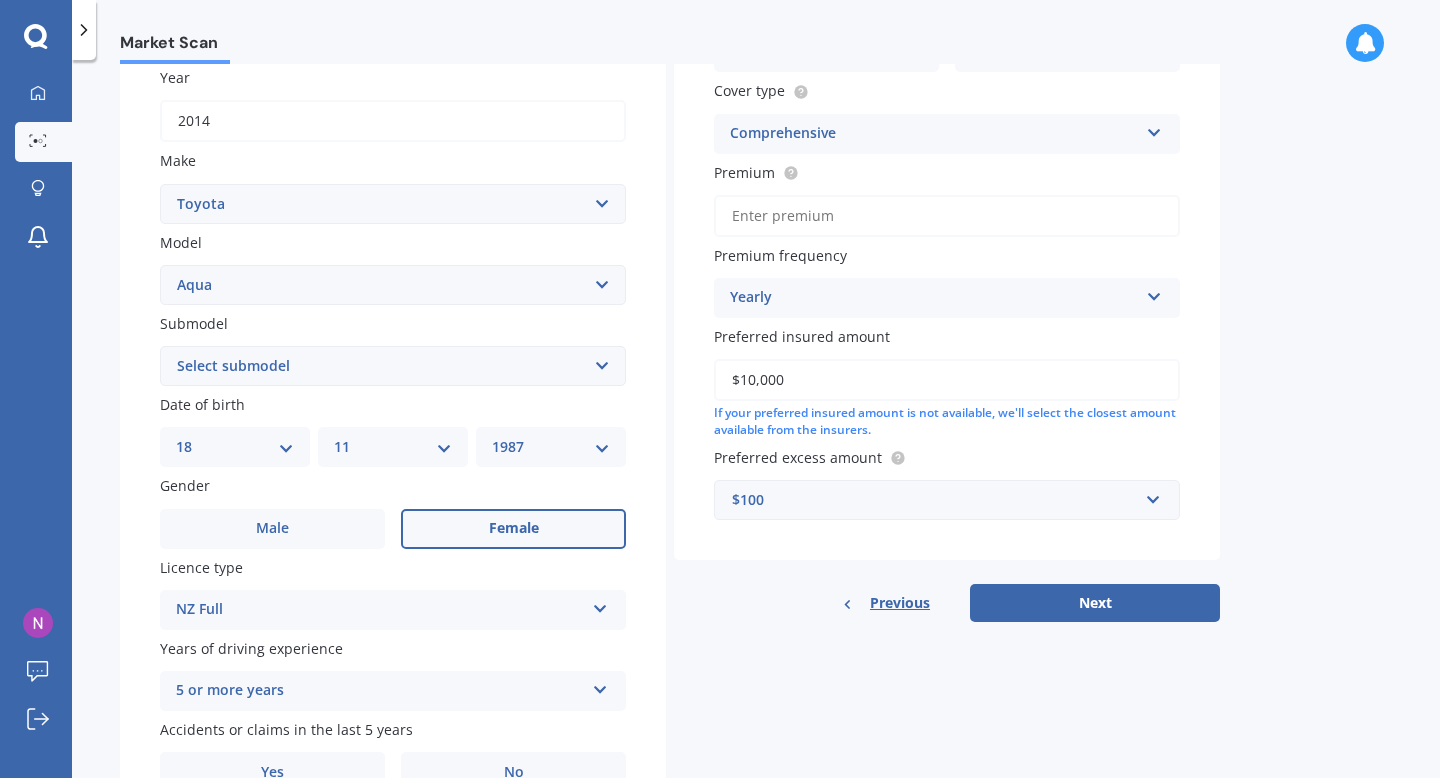click on "YYYY 2025 2024 2023 2022 2021 2020 2019 2018 2017 2016 2015 2014 2013 2012 2011 2010 2009 2008 2007 2006 2005 2004 2003 2002 2001 2000 1999 1998 1997 1996 1995 1994 1993 1992 1991 1990 1989 1988 1987 1986 1985 1984 1983 1982 1981 1980 1979 1978 1977 1976 1975 1974 1973 1972 1971 1970 1969 1968 1967 1966 1965 1964 1963 1962 1961 1960 1959 1958 1957 1956 1955 1954 1953 1952 1951 1950 1949 1948 1947 1946 1945 1944 1943 1942 1941 1940 1939 1938 1937 1936 1935 1934 1933 1932 1931 1930 1929 1928 1927 1926" at bounding box center [551, 447] 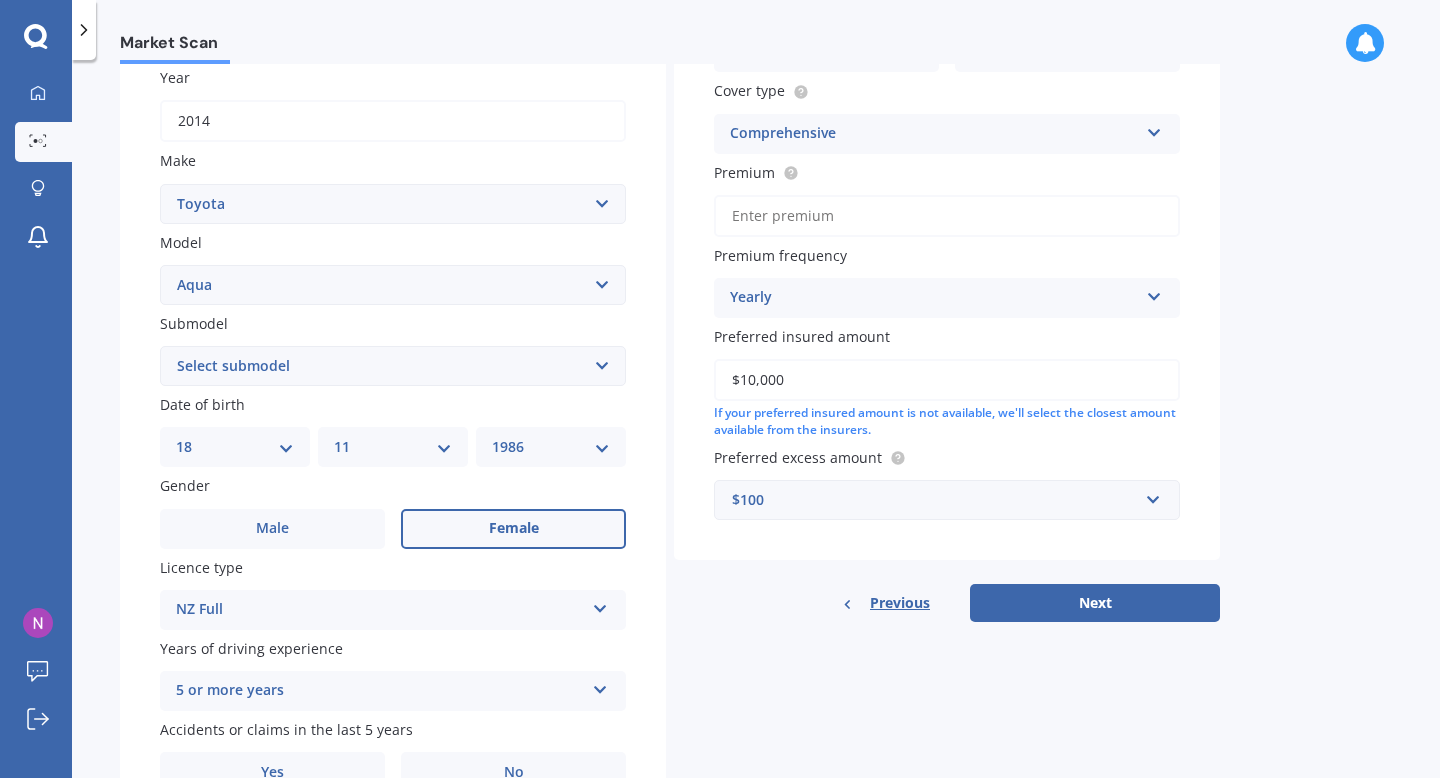 scroll, scrollTop: 404, scrollLeft: 0, axis: vertical 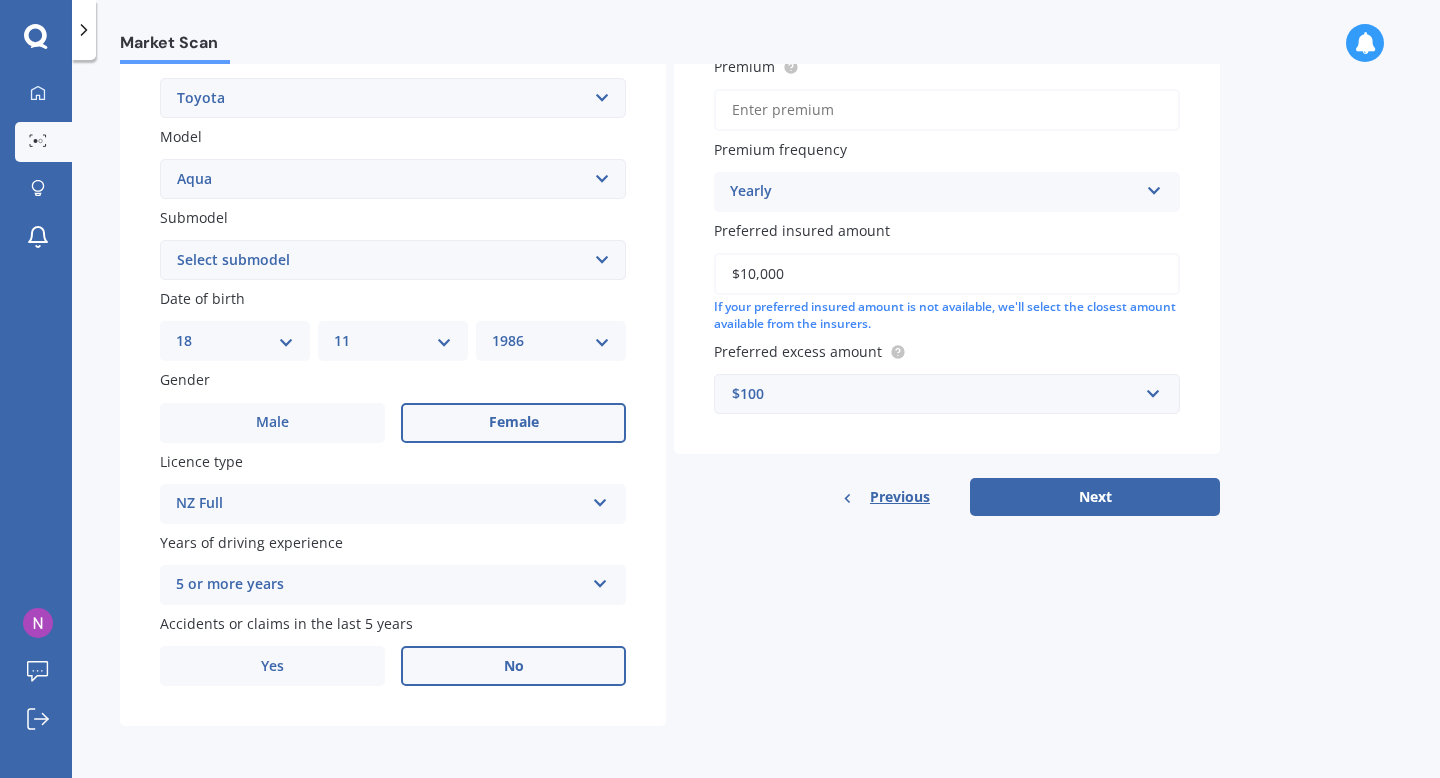 click on "No" at bounding box center [513, 666] 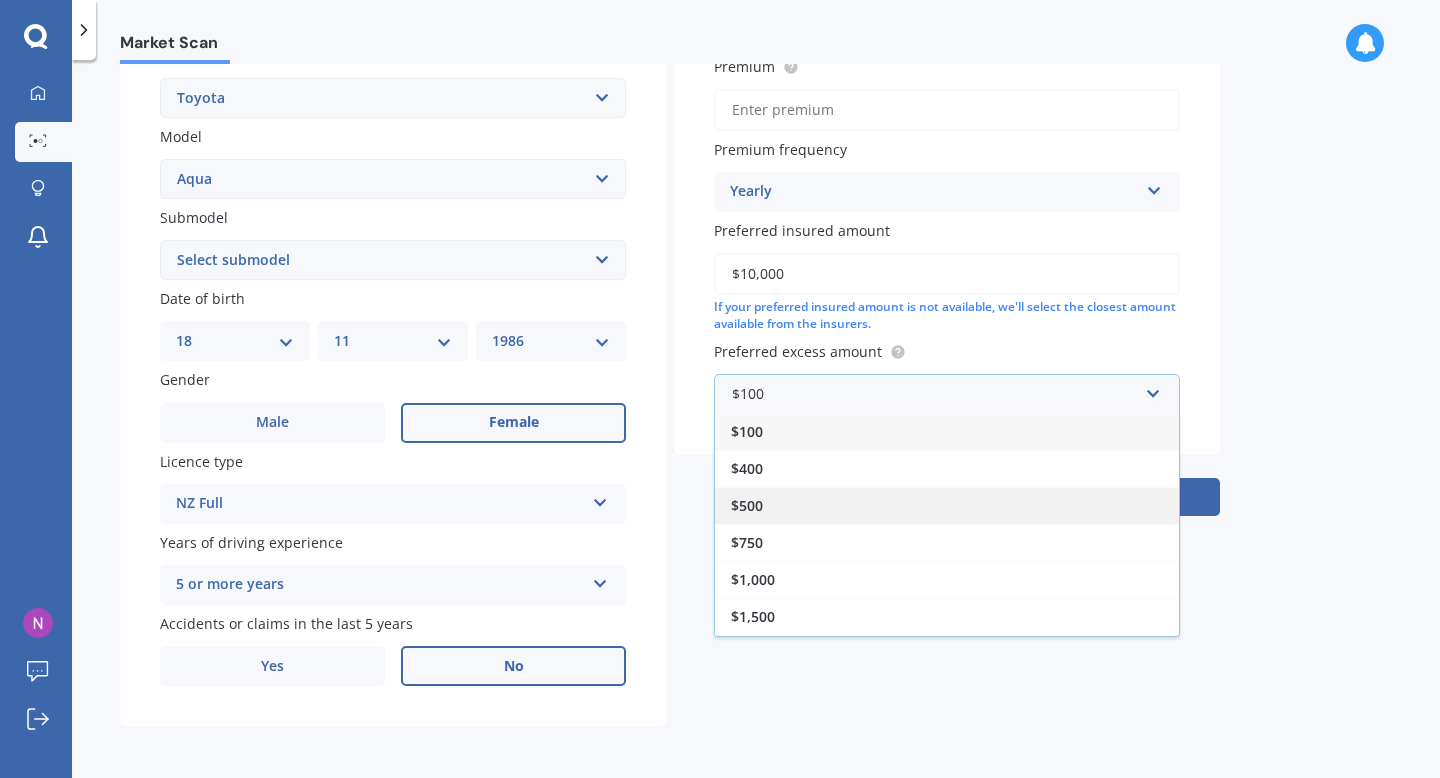 click on "$500" at bounding box center (947, 505) 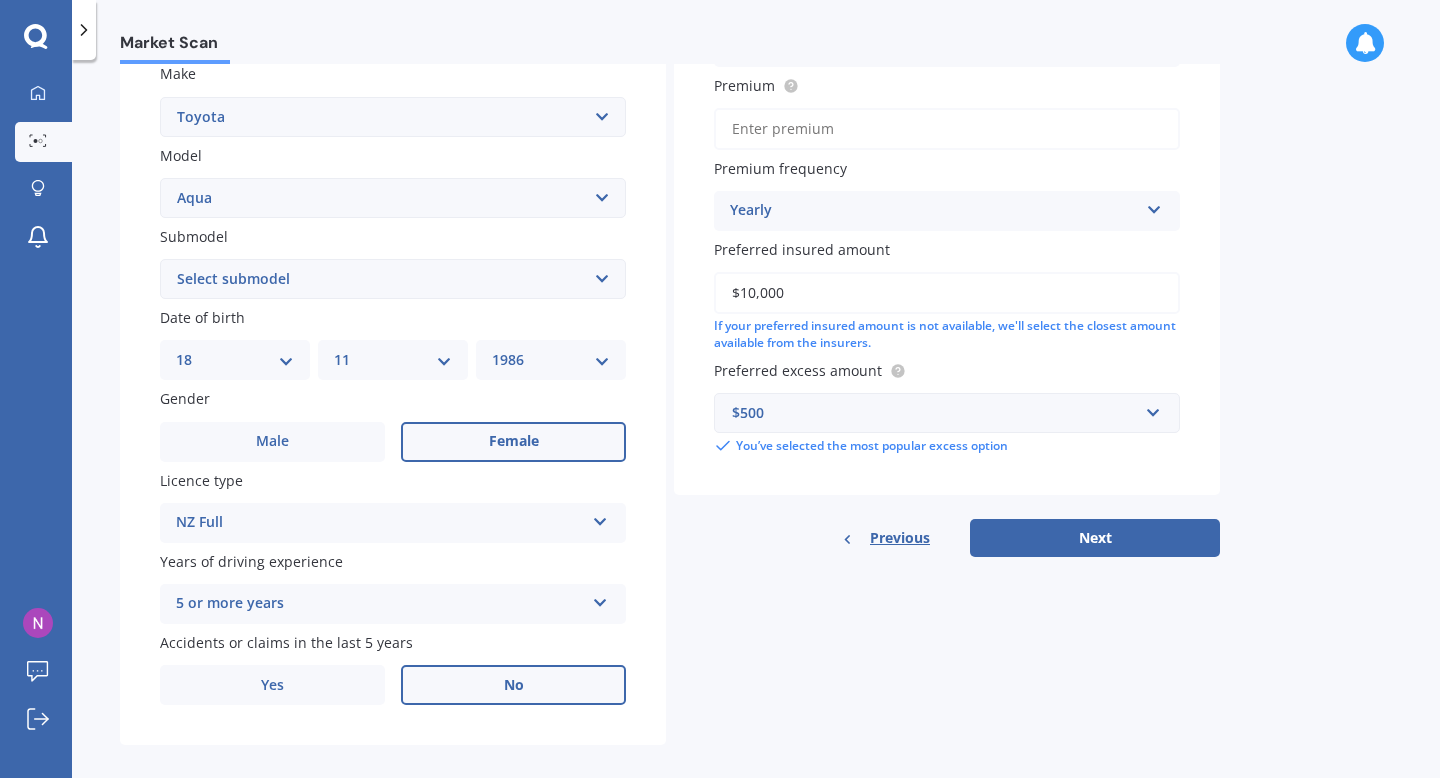 scroll, scrollTop: 384, scrollLeft: 0, axis: vertical 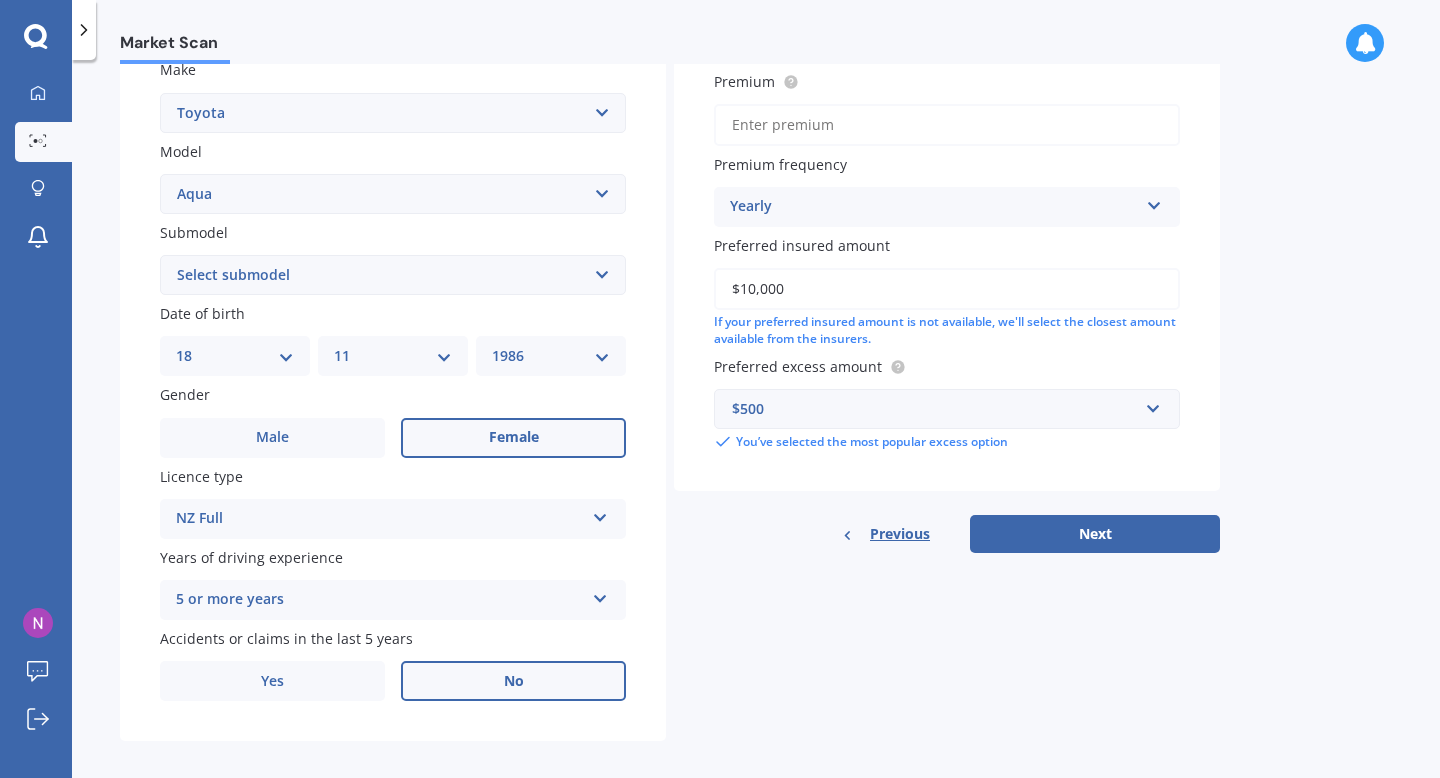 click on "Preferred excess amount" at bounding box center [943, 366] 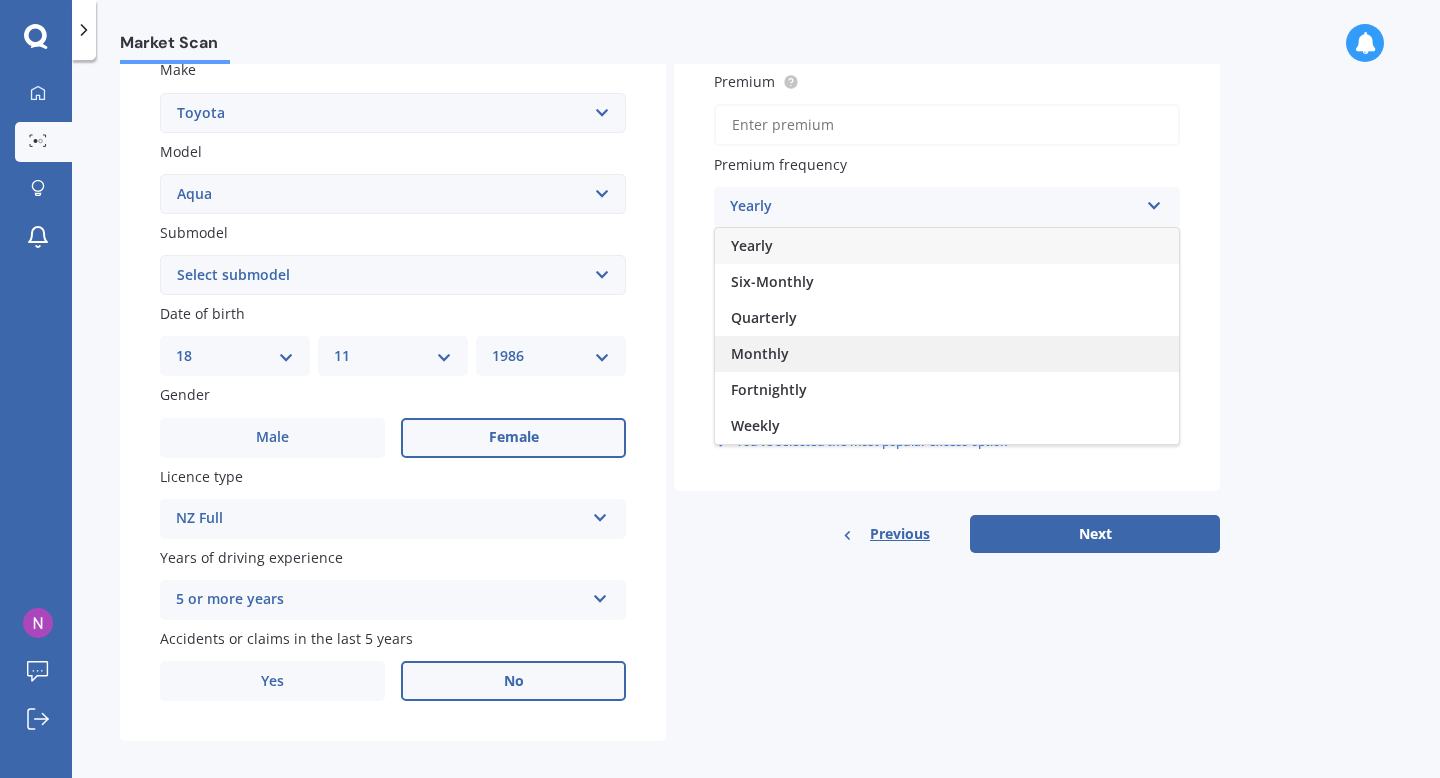 click on "Monthly" at bounding box center (947, 354) 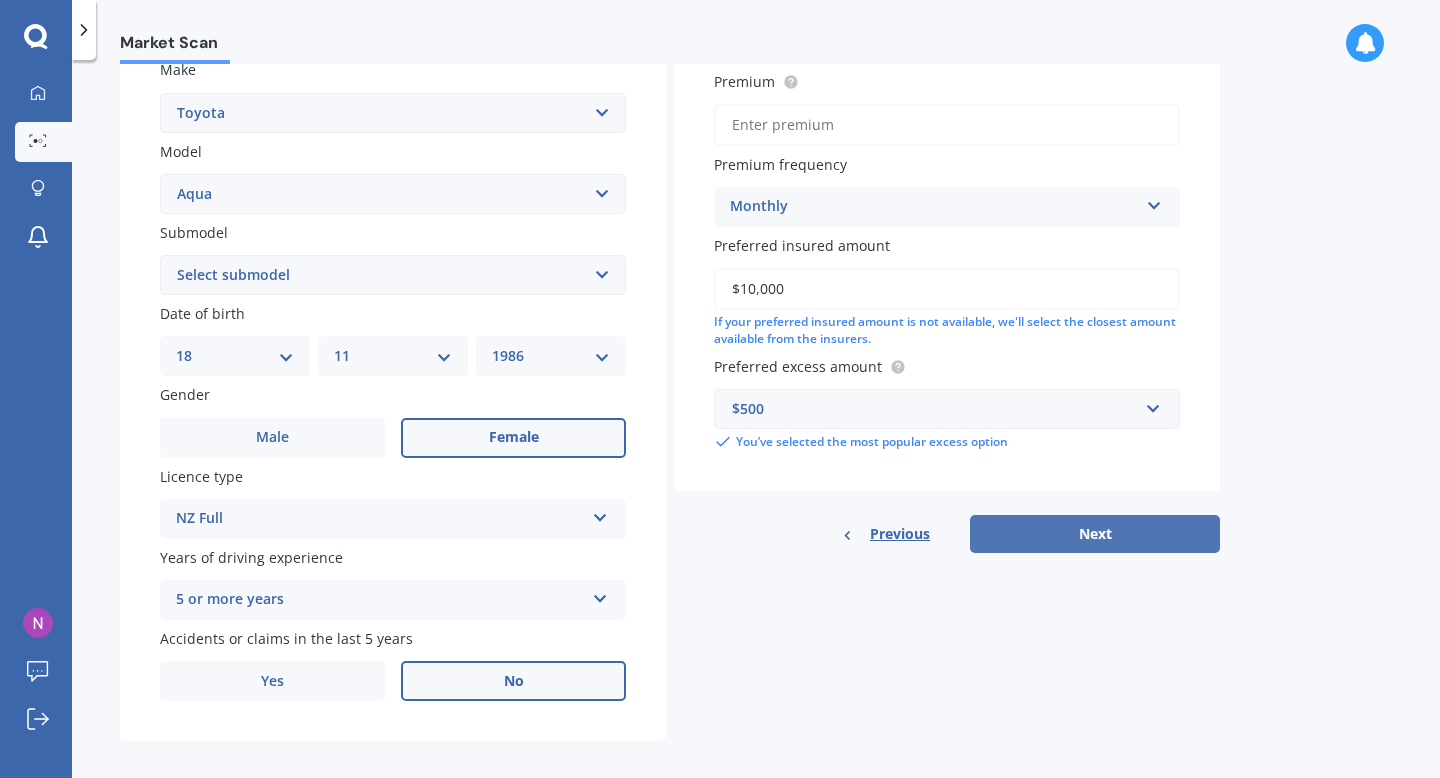 click on "Next" at bounding box center [1095, 534] 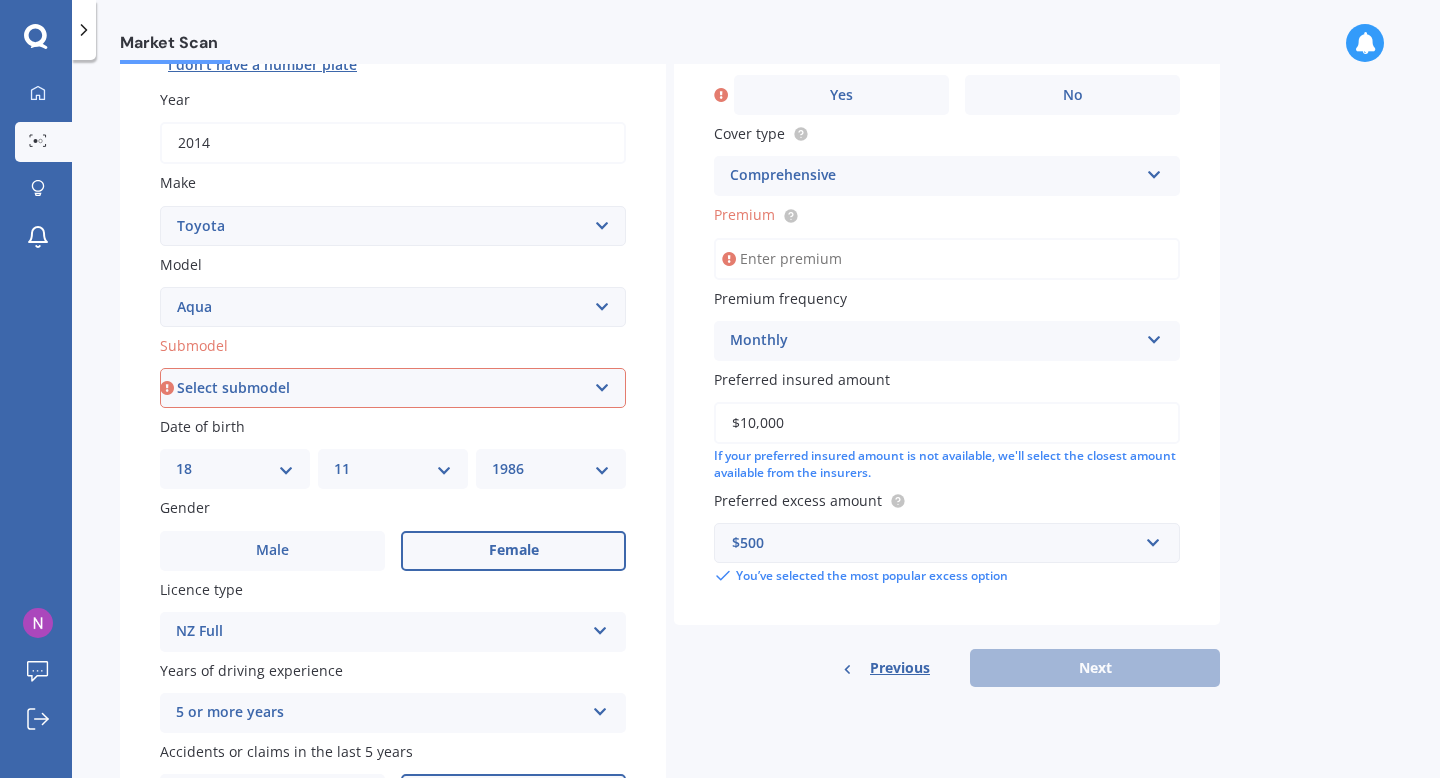 scroll, scrollTop: 267, scrollLeft: 0, axis: vertical 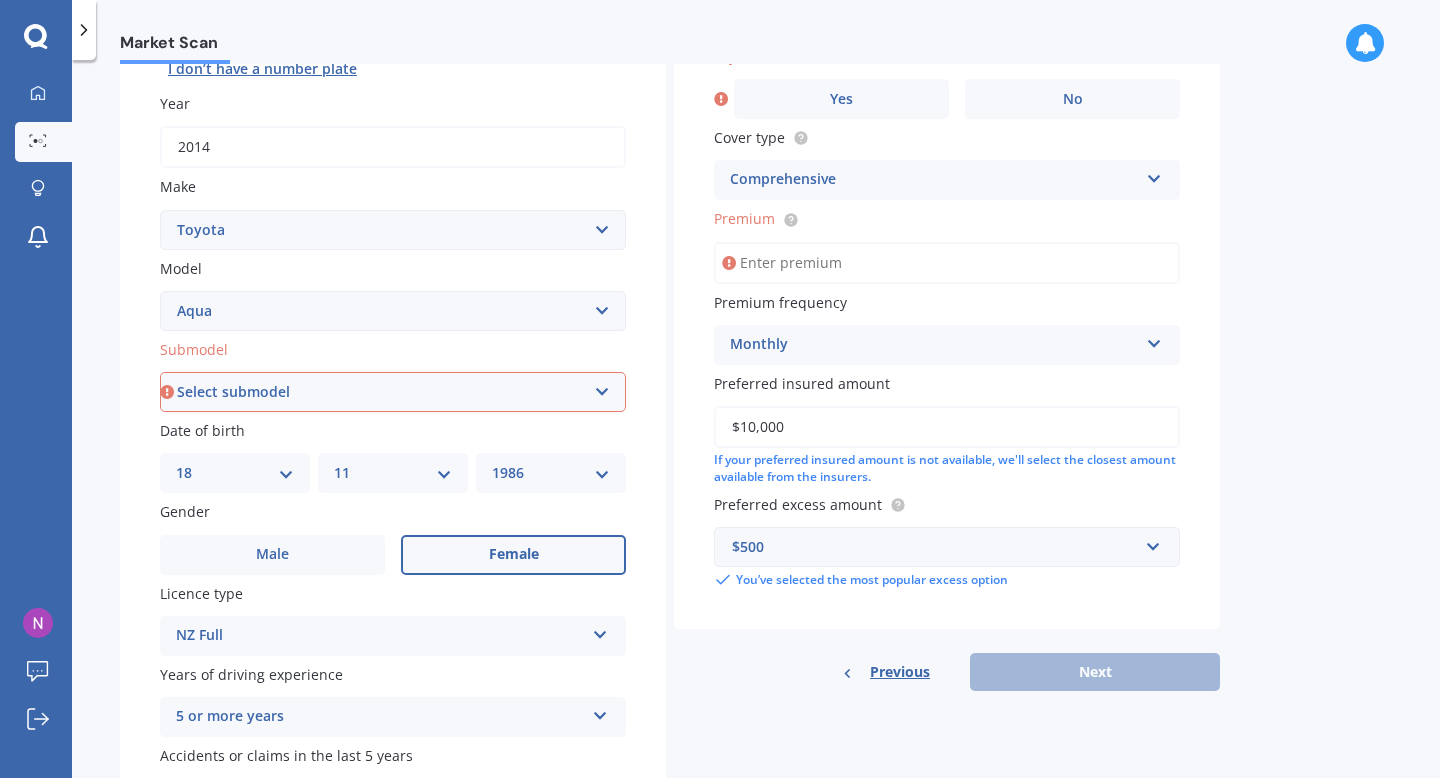 click on "Premium" at bounding box center [947, 263] 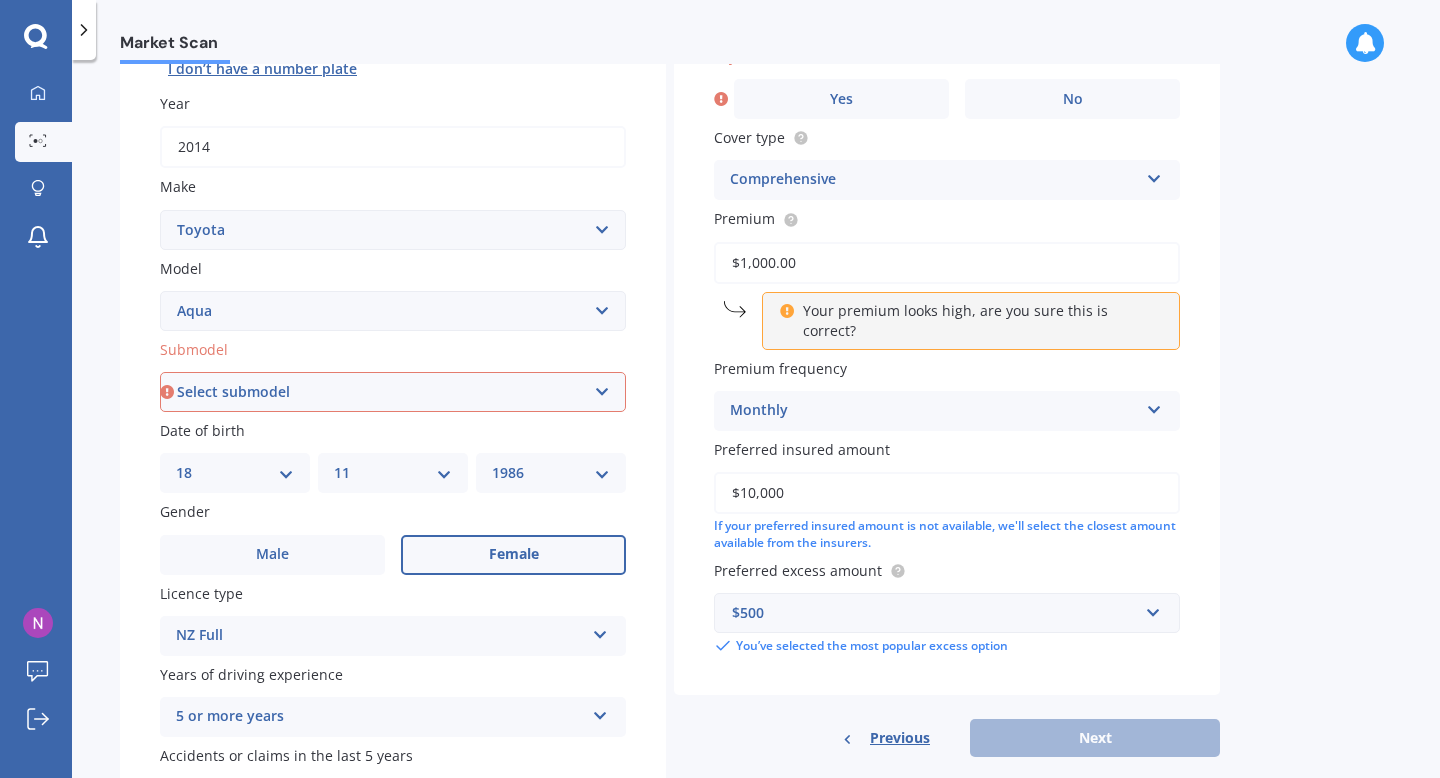 type on "$100.00" 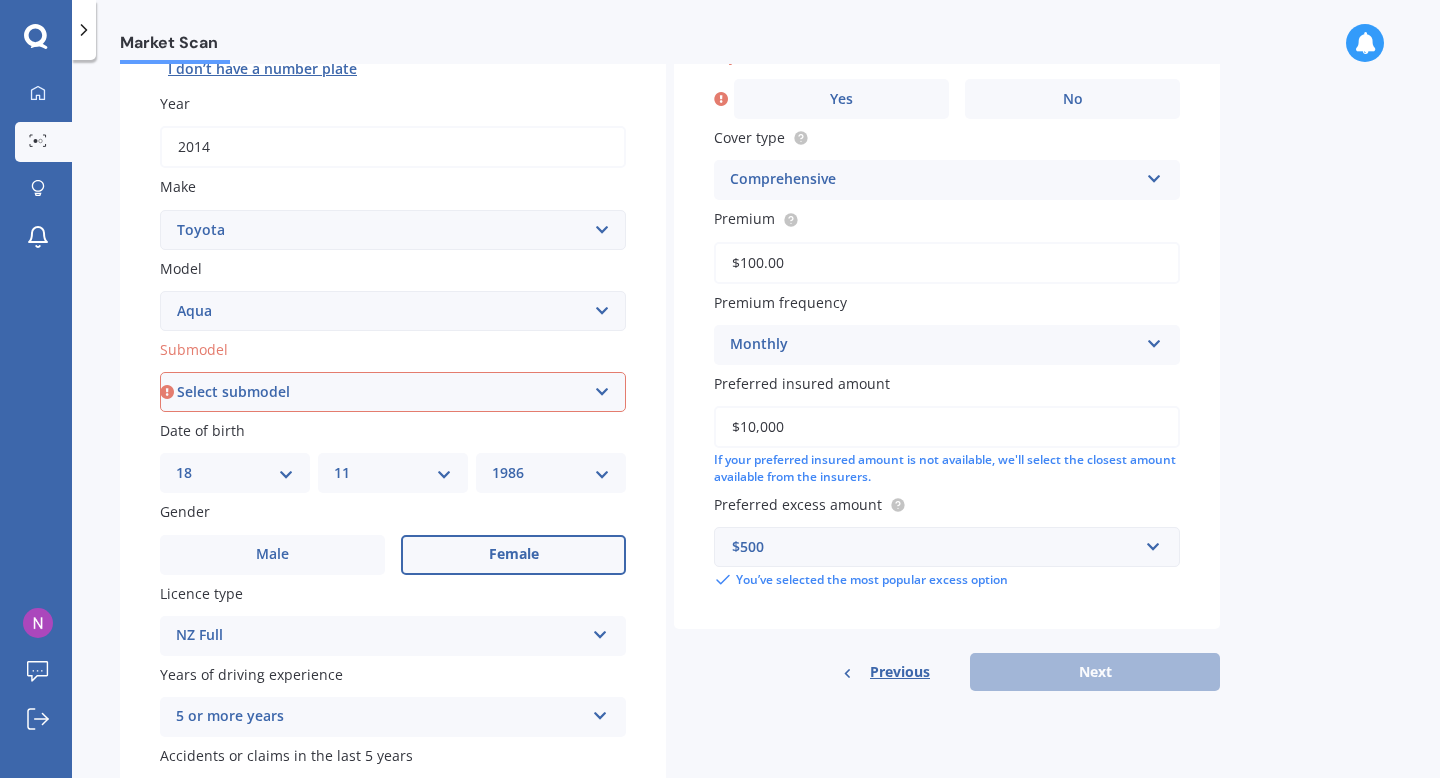 drag, startPoint x: 789, startPoint y: 264, endPoint x: 700, endPoint y: 263, distance: 89.005615 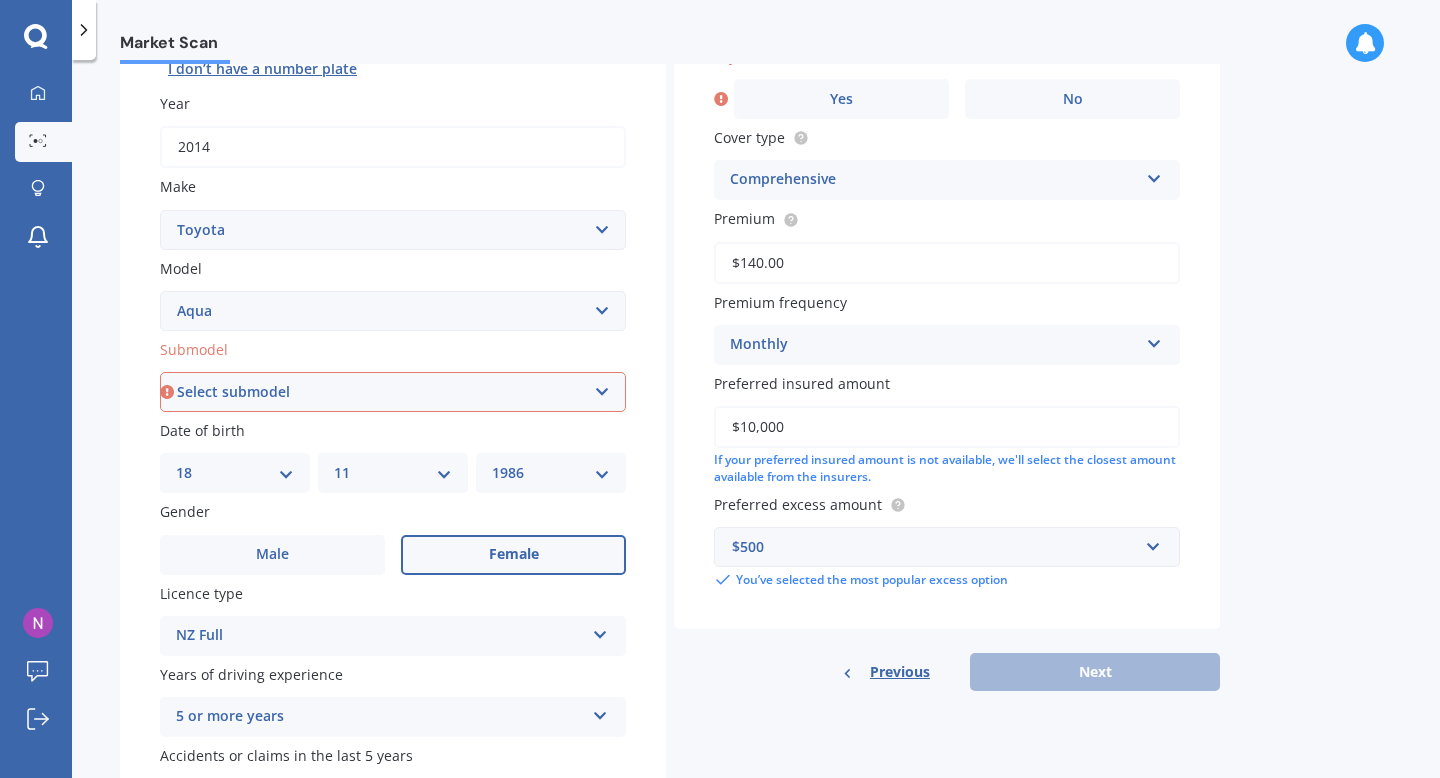type on "$140.00" 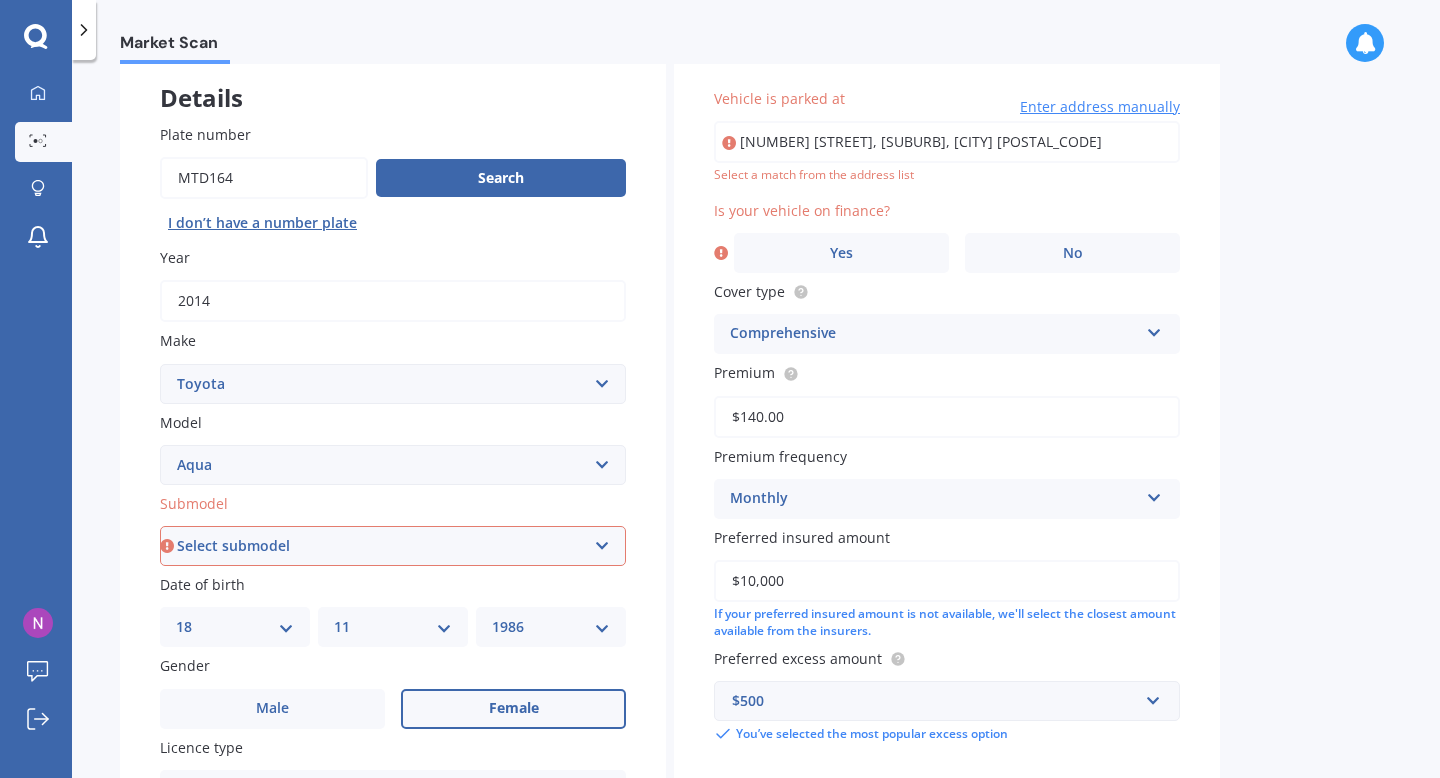 scroll, scrollTop: 108, scrollLeft: 0, axis: vertical 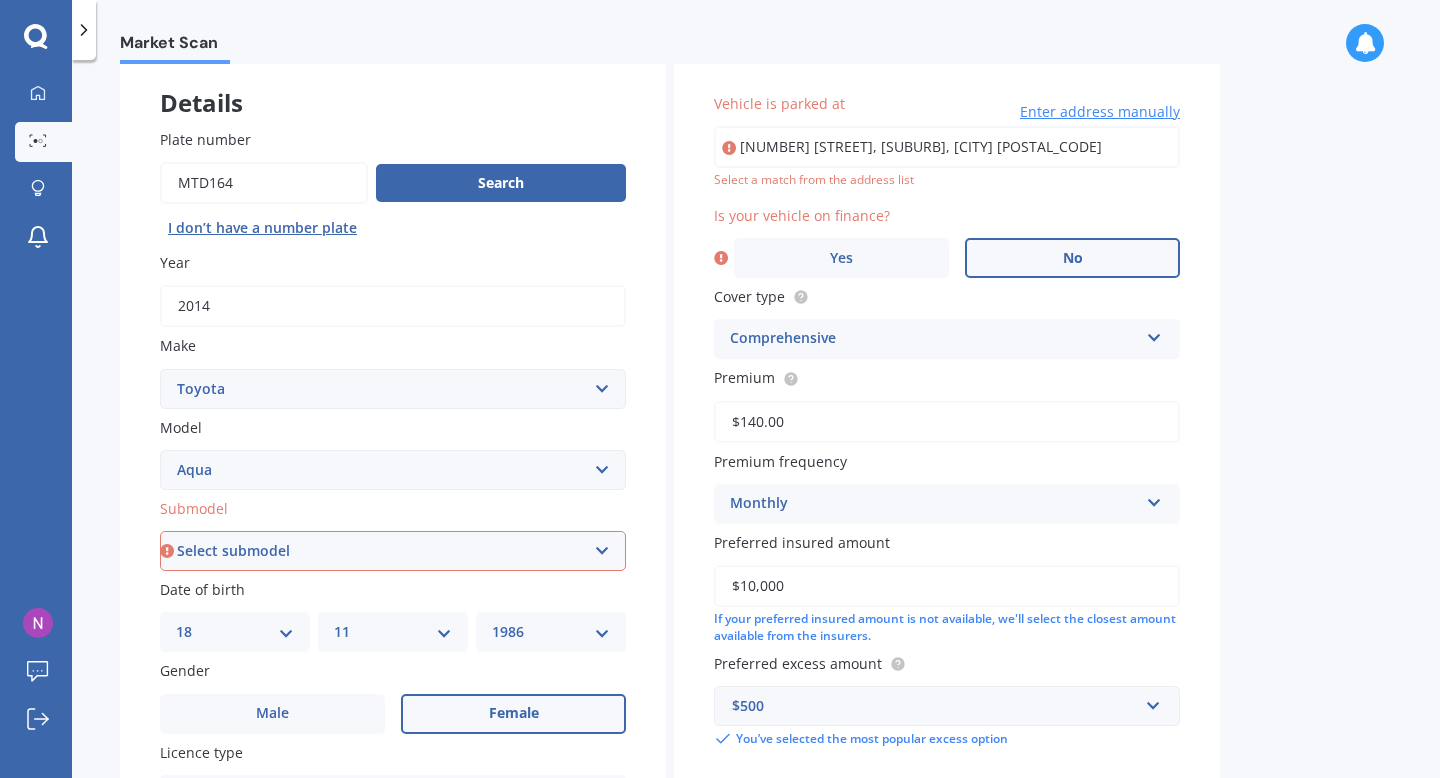 click on "No" at bounding box center (1072, 258) 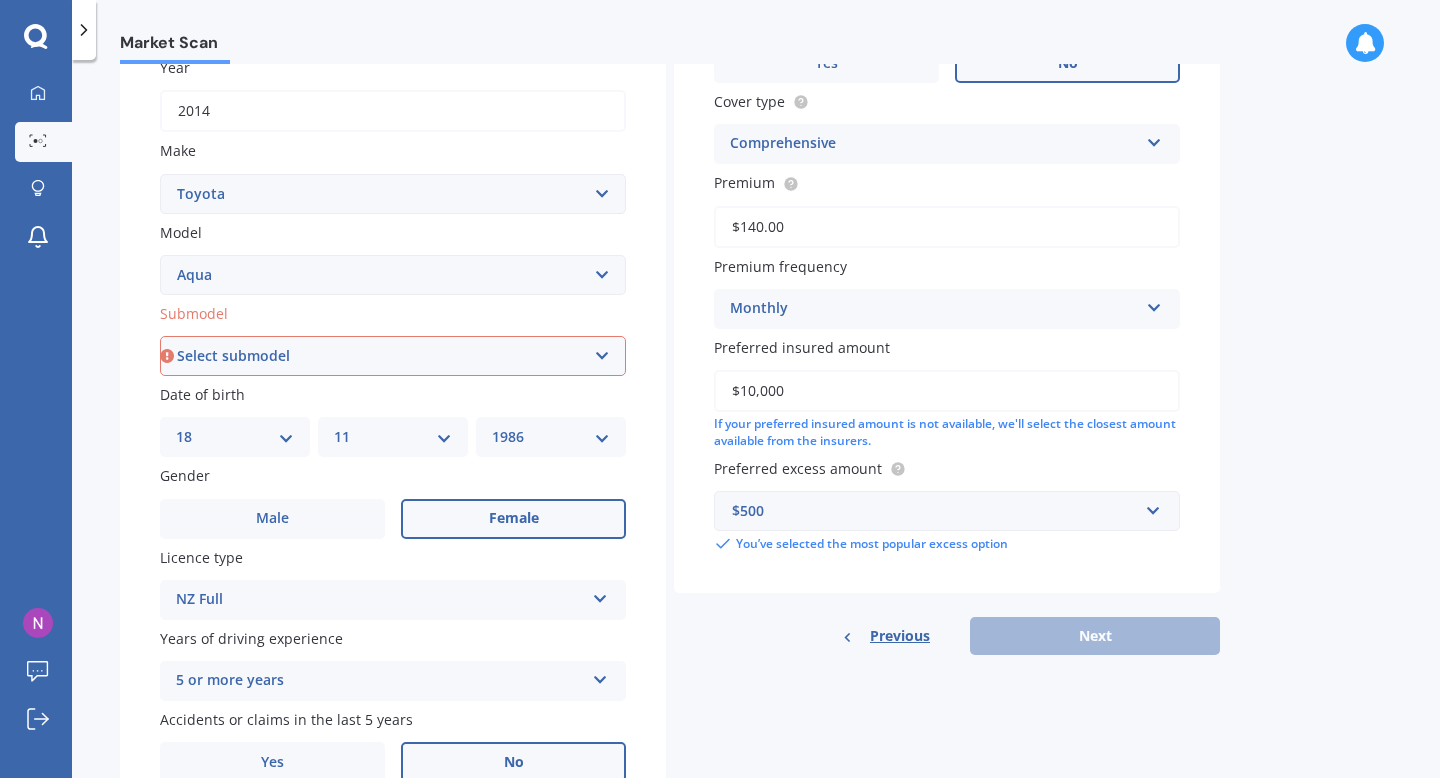 scroll, scrollTop: 404, scrollLeft: 0, axis: vertical 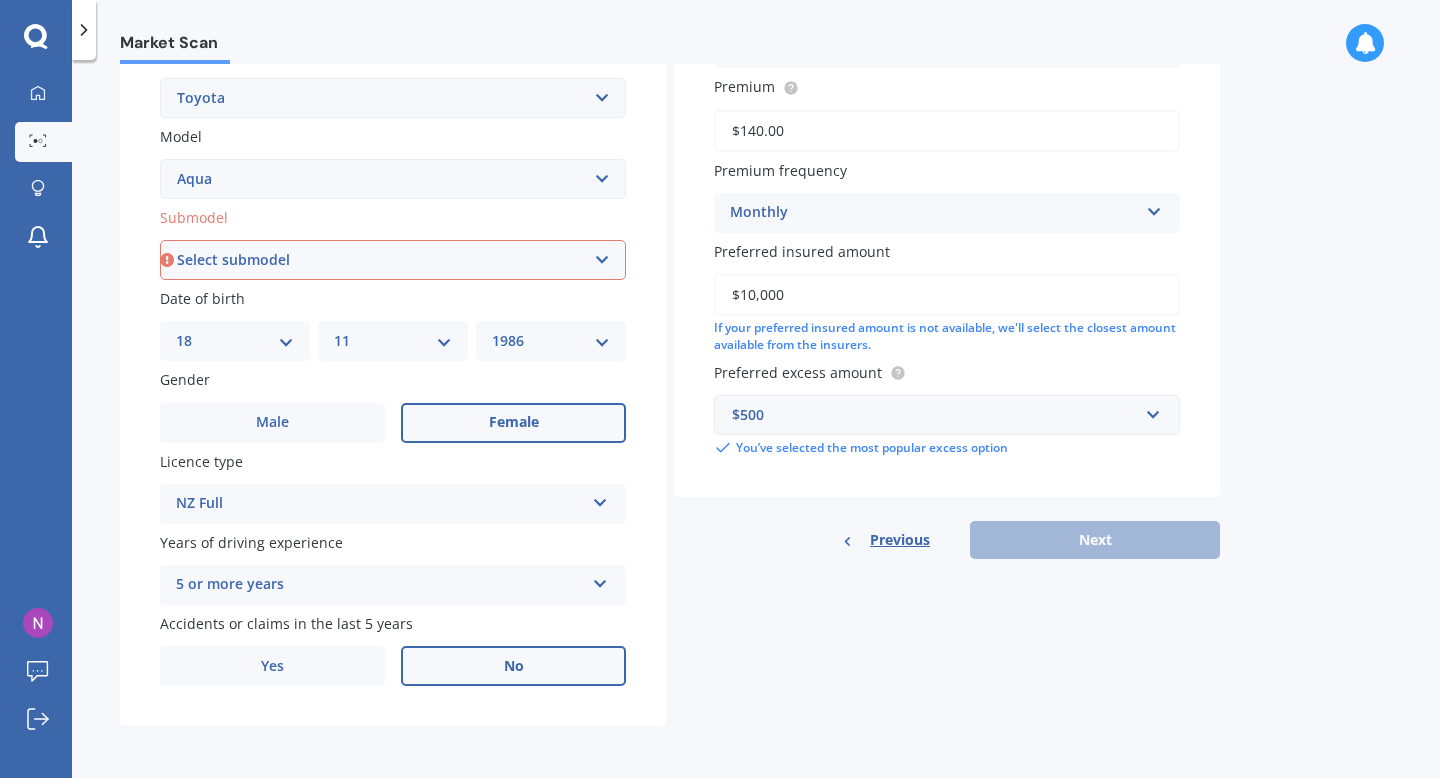click on "Select submodel Hatchback Hybrid" at bounding box center (393, 260) 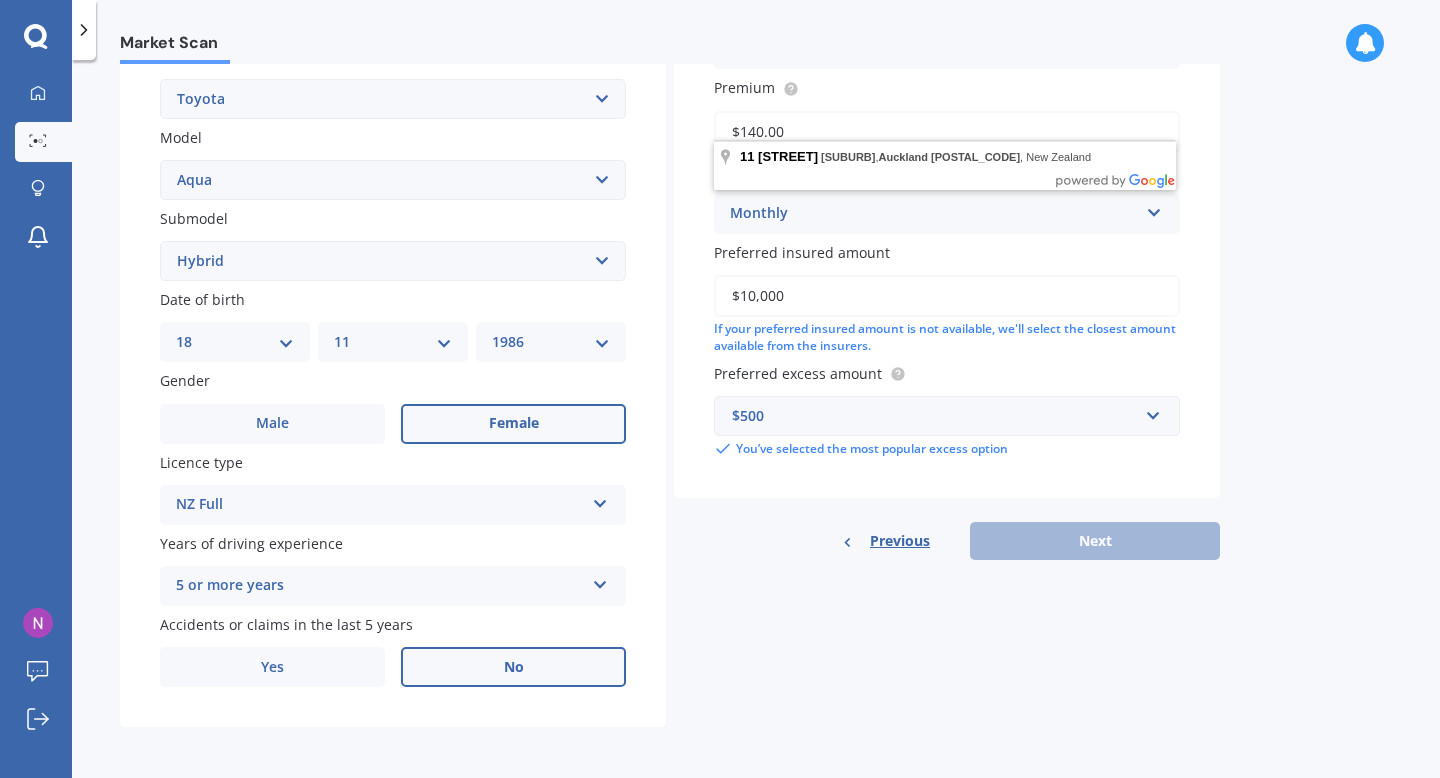 scroll, scrollTop: 404, scrollLeft: 0, axis: vertical 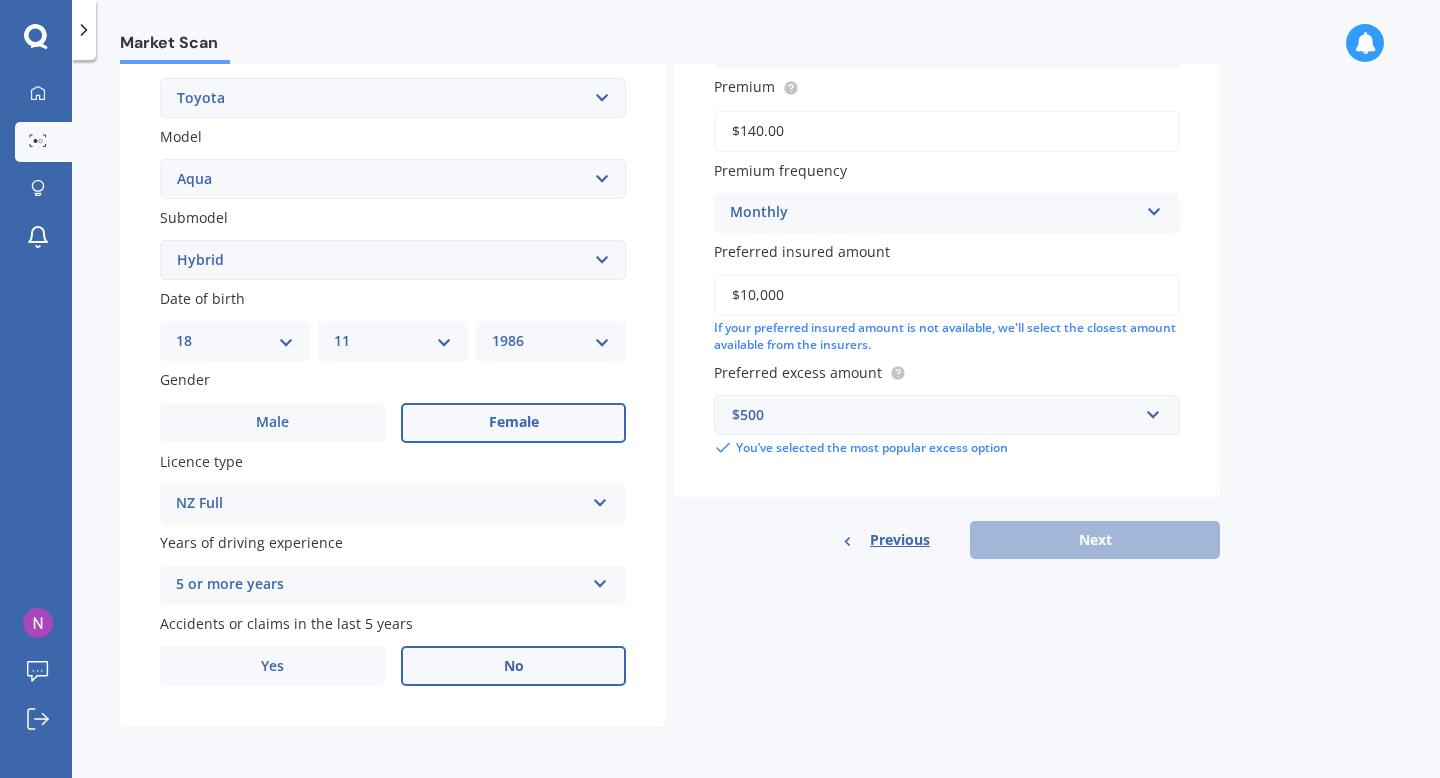 click on "Previous Next" at bounding box center [947, 540] 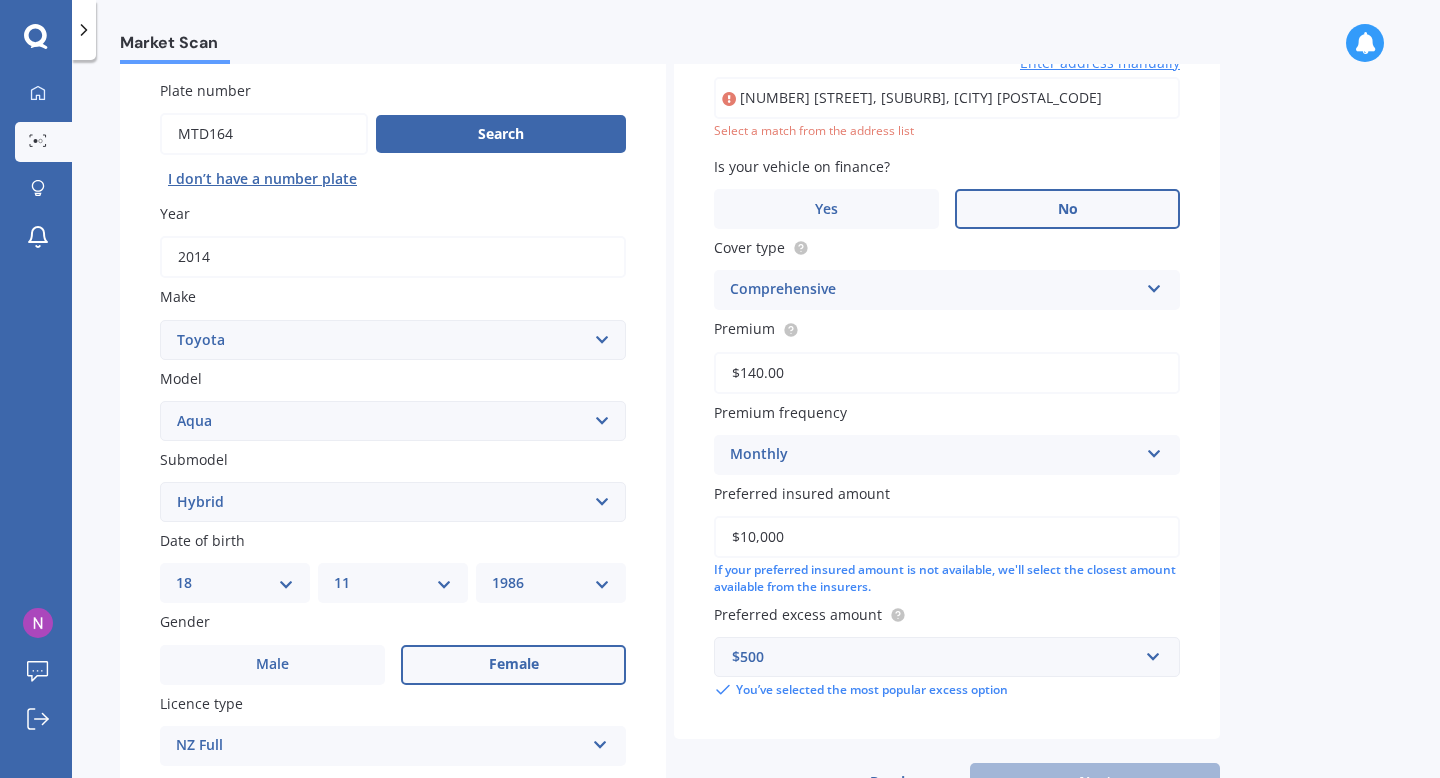 scroll, scrollTop: 116, scrollLeft: 0, axis: vertical 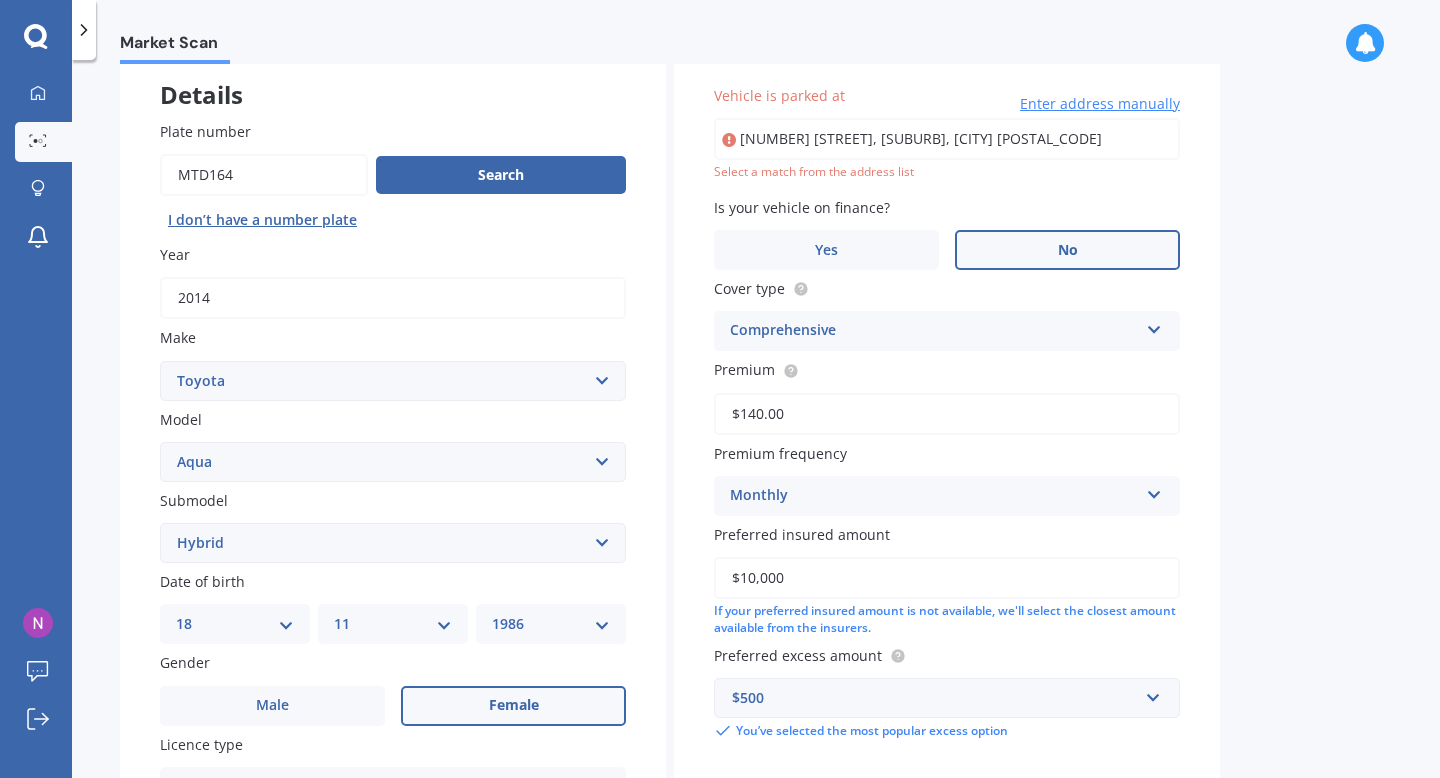 click on "11 Opou Road, Titirangi, Auckland 0604" at bounding box center [947, 139] 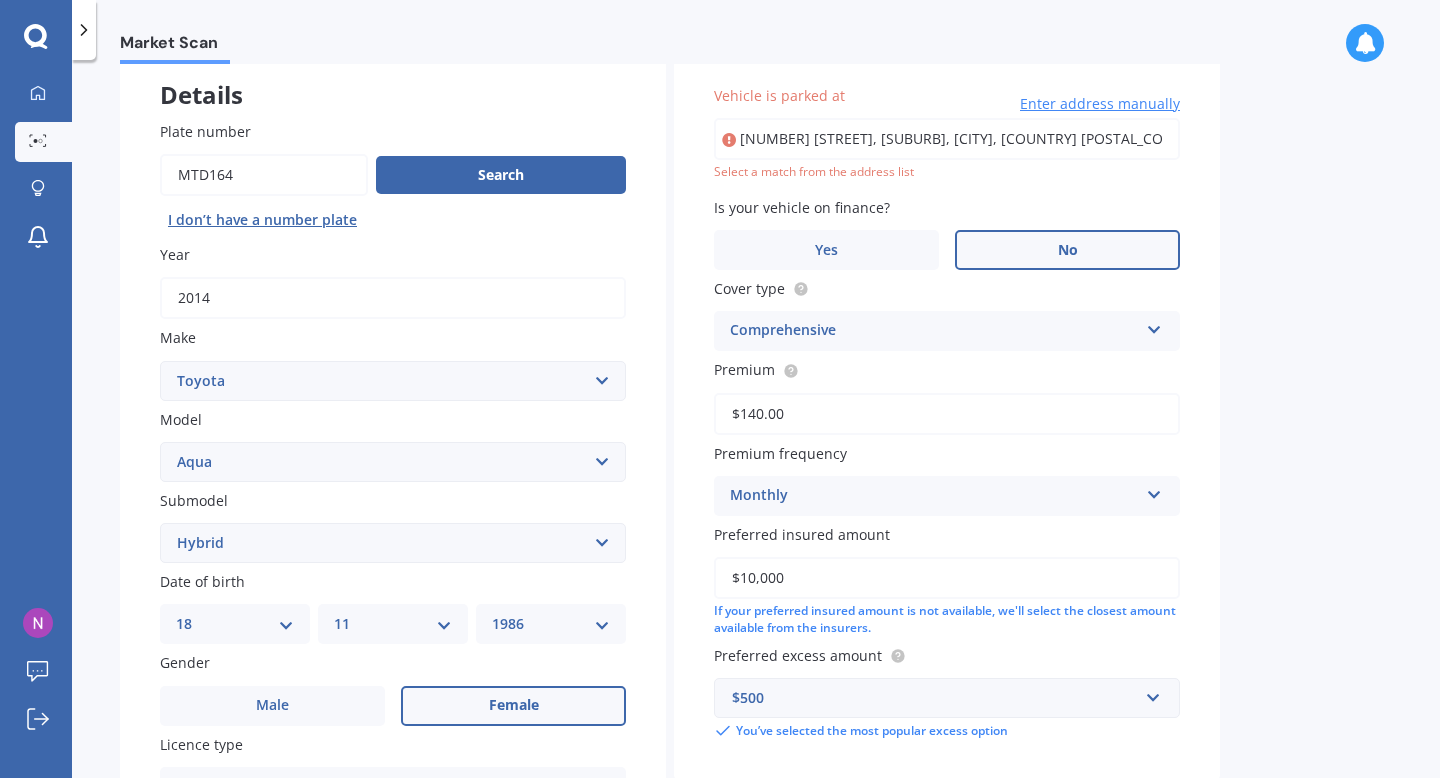 type on "11 Opou Road, Titirangi, Auckland 0604" 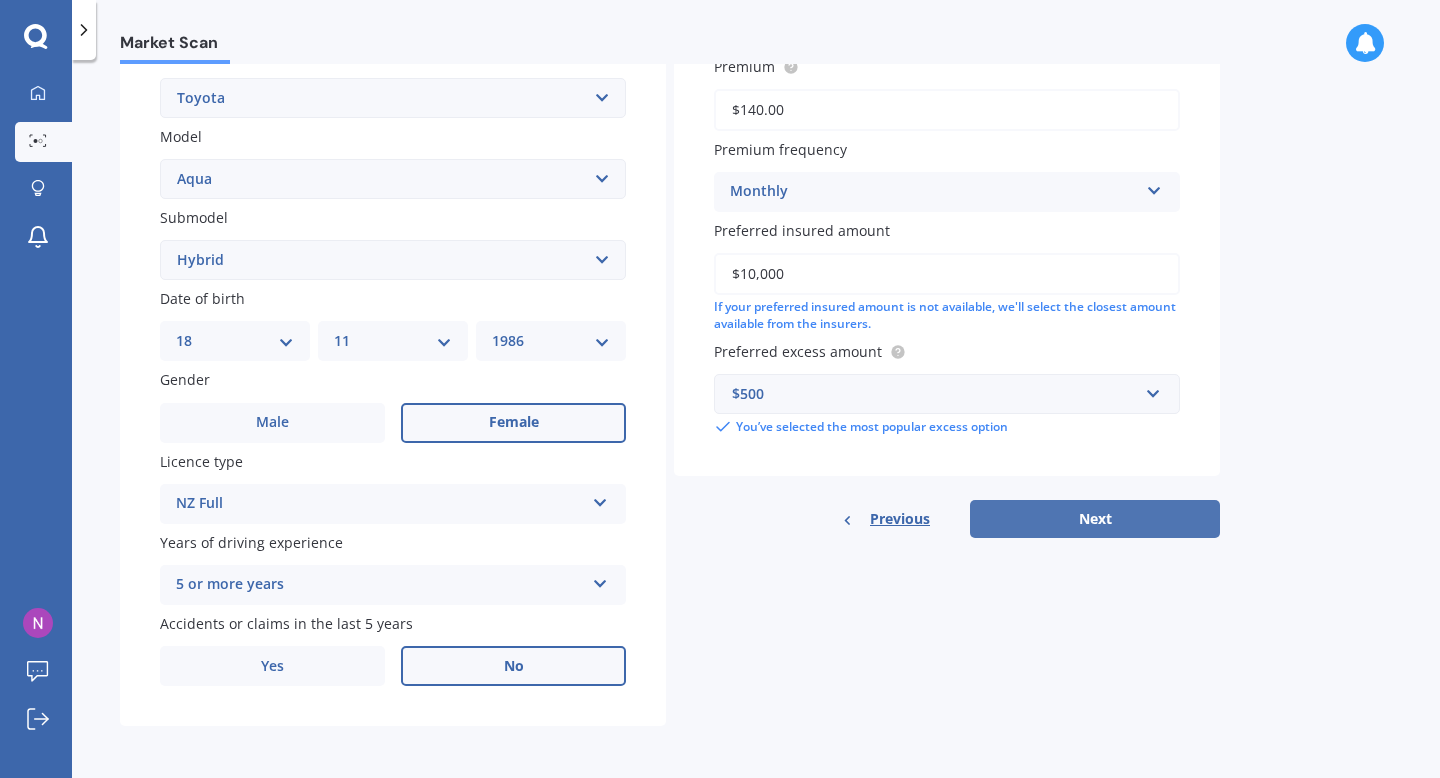 click on "Next" at bounding box center [1095, 519] 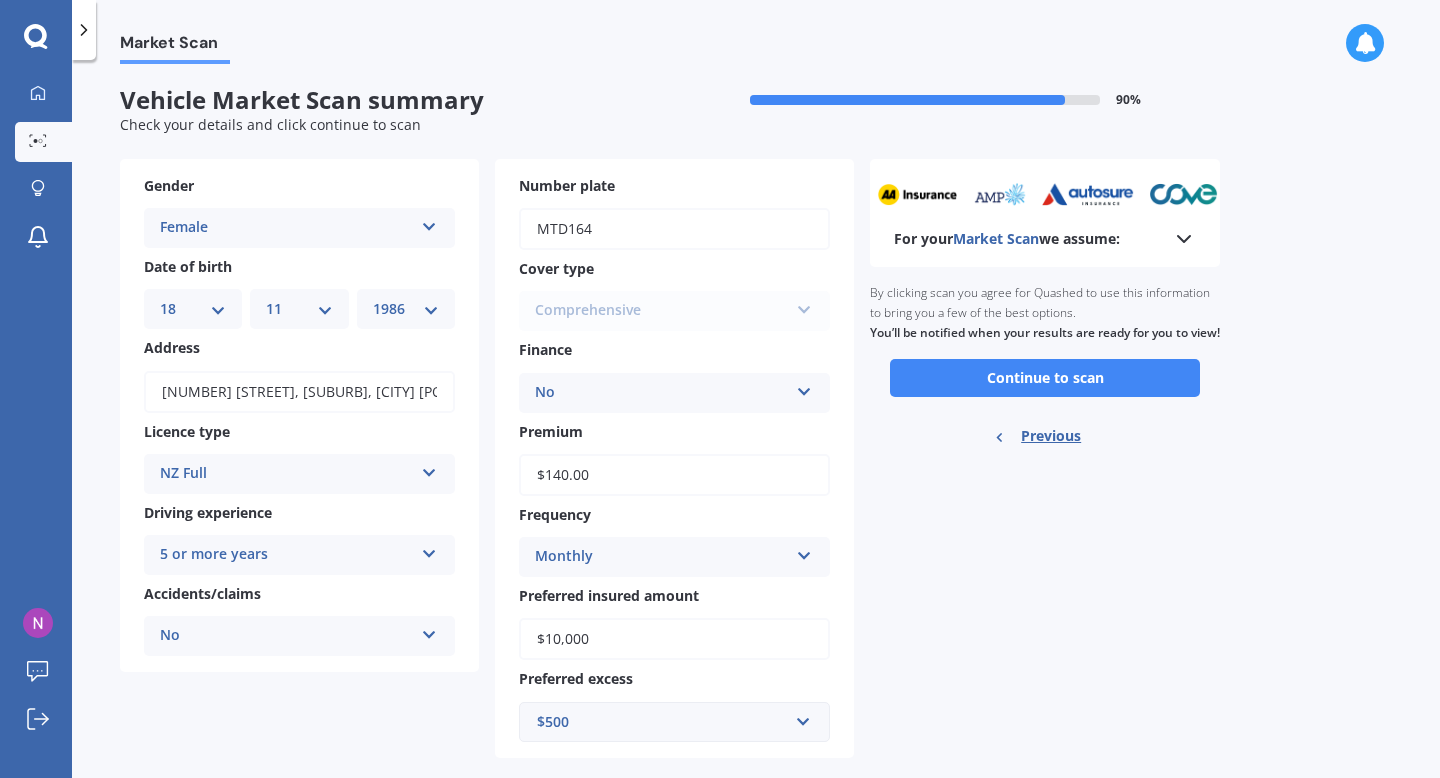 scroll, scrollTop: 0, scrollLeft: 0, axis: both 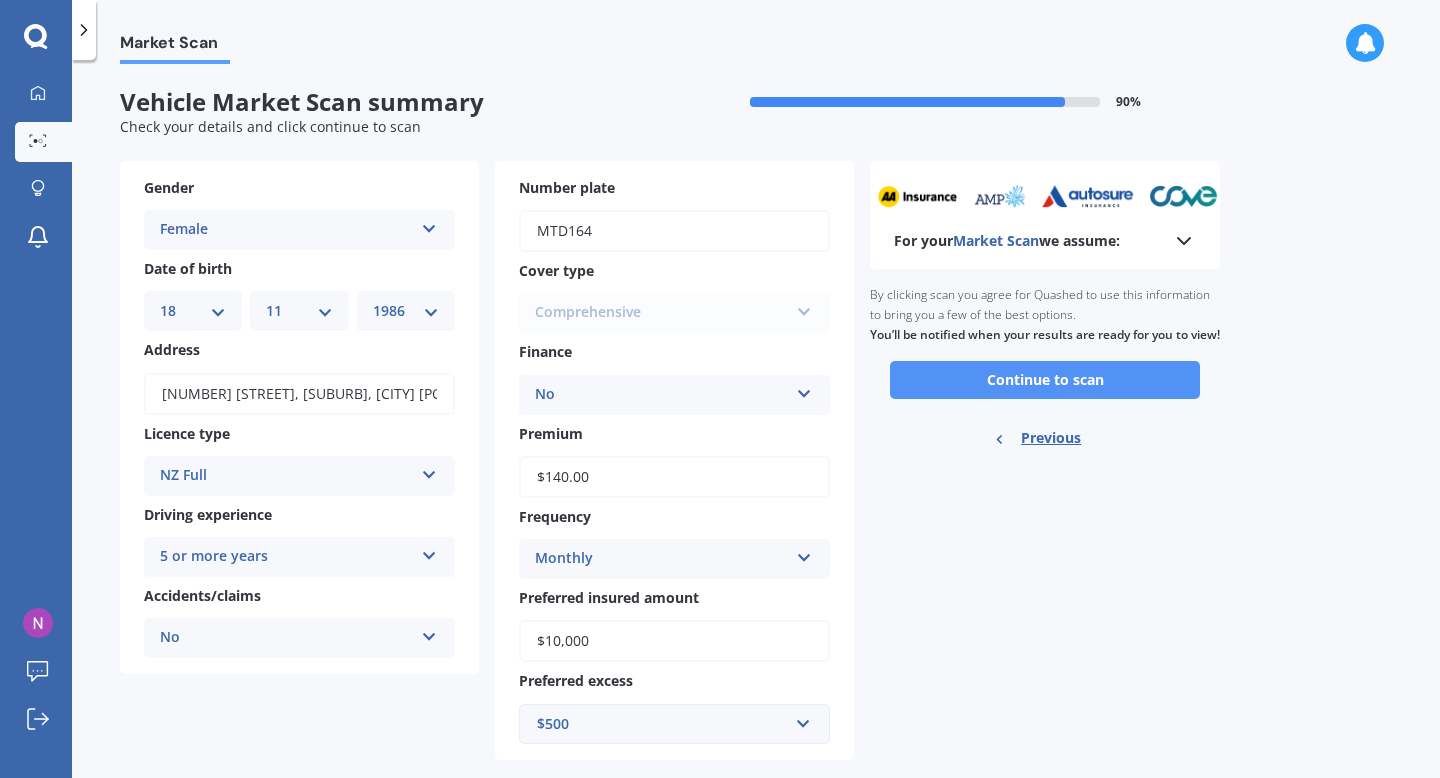 click on "Continue to scan" at bounding box center (1045, 380) 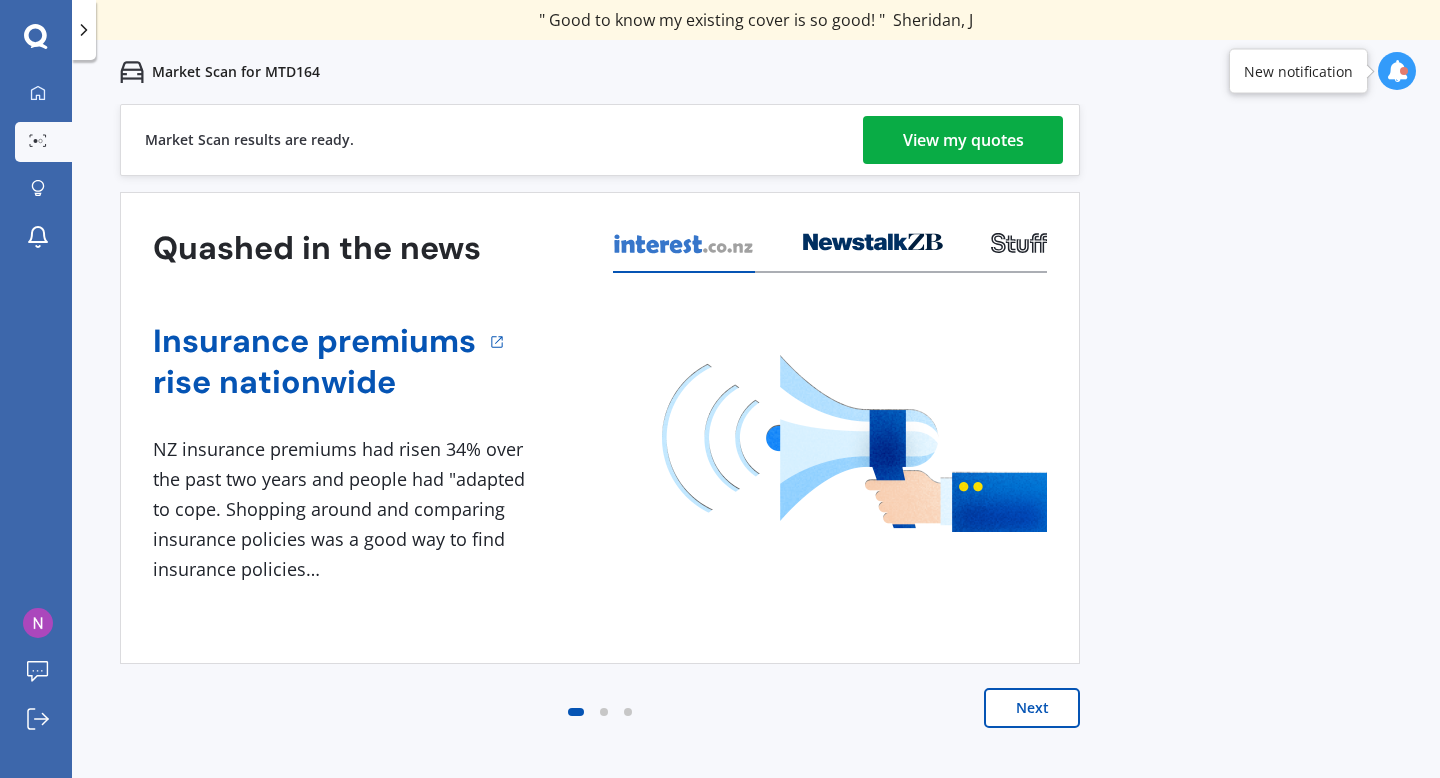 click on "View my quotes" at bounding box center [963, 140] 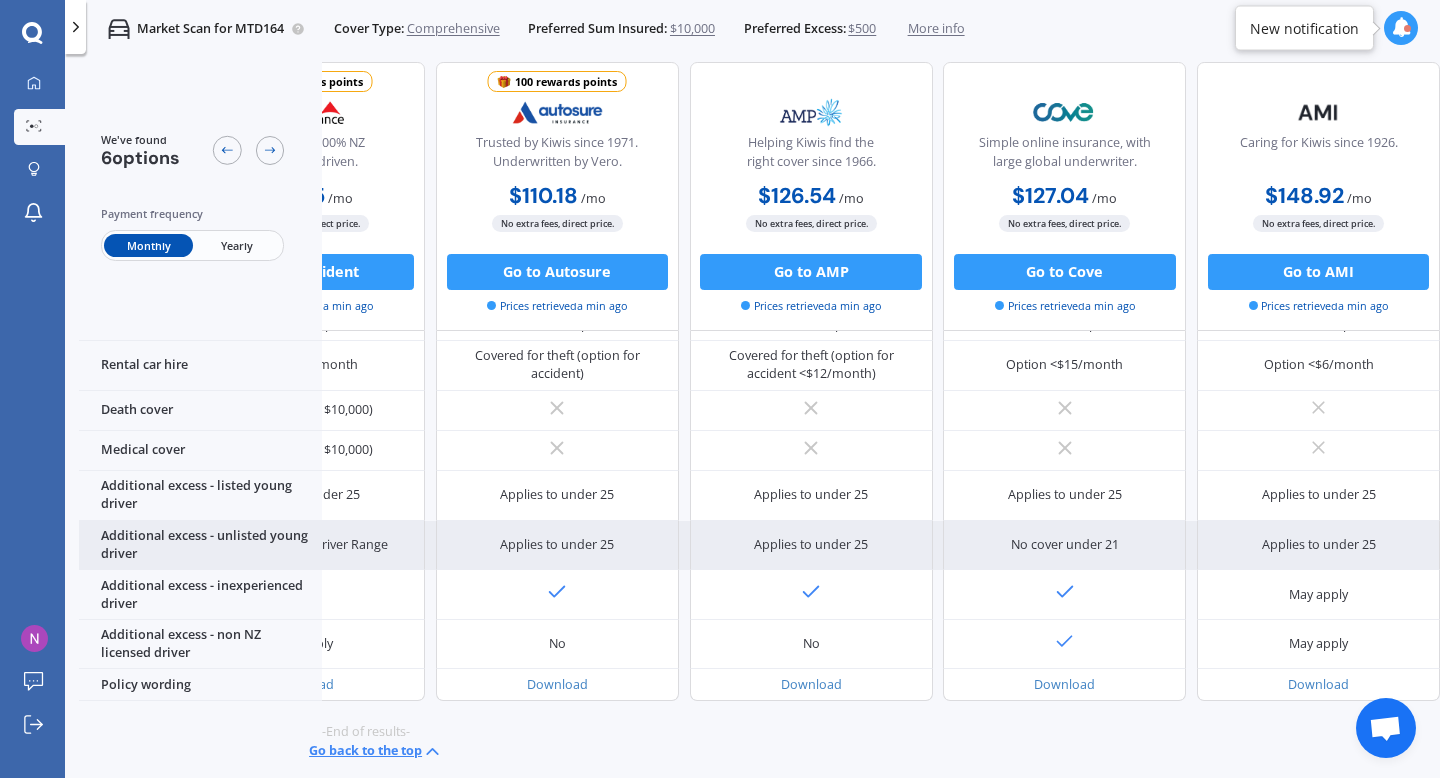scroll, scrollTop: 841, scrollLeft: 447, axis: both 